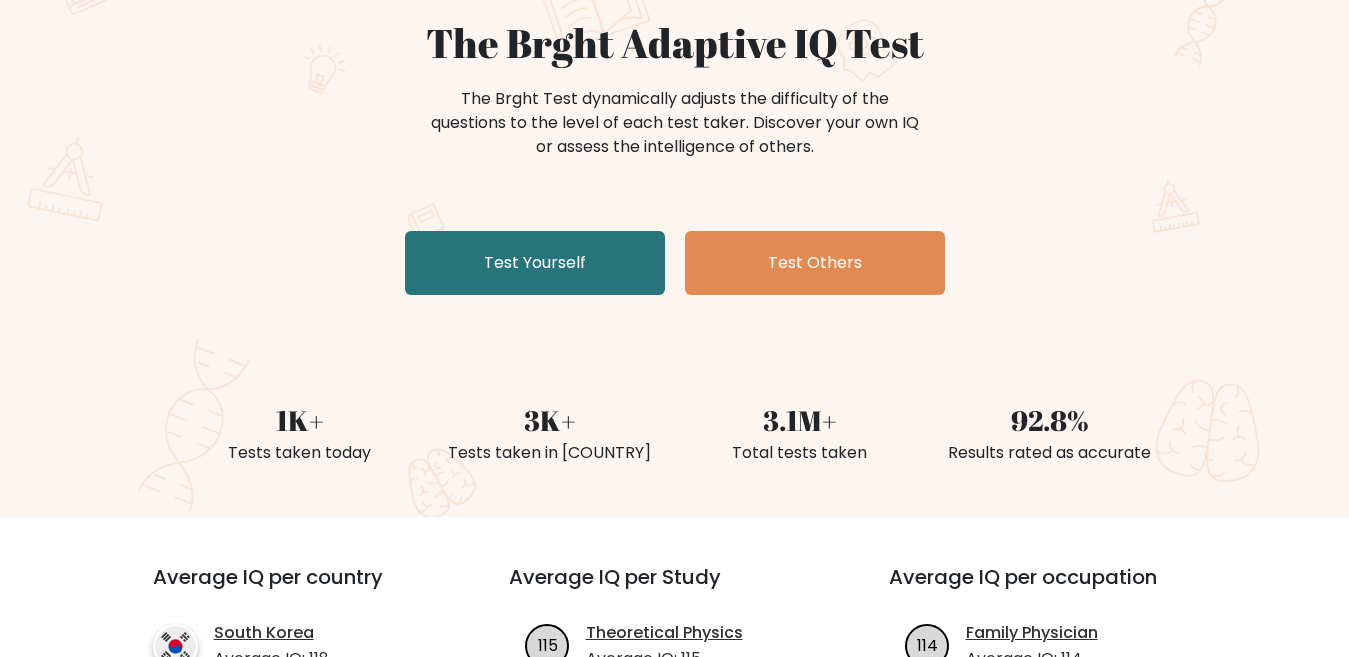 scroll, scrollTop: 200, scrollLeft: 0, axis: vertical 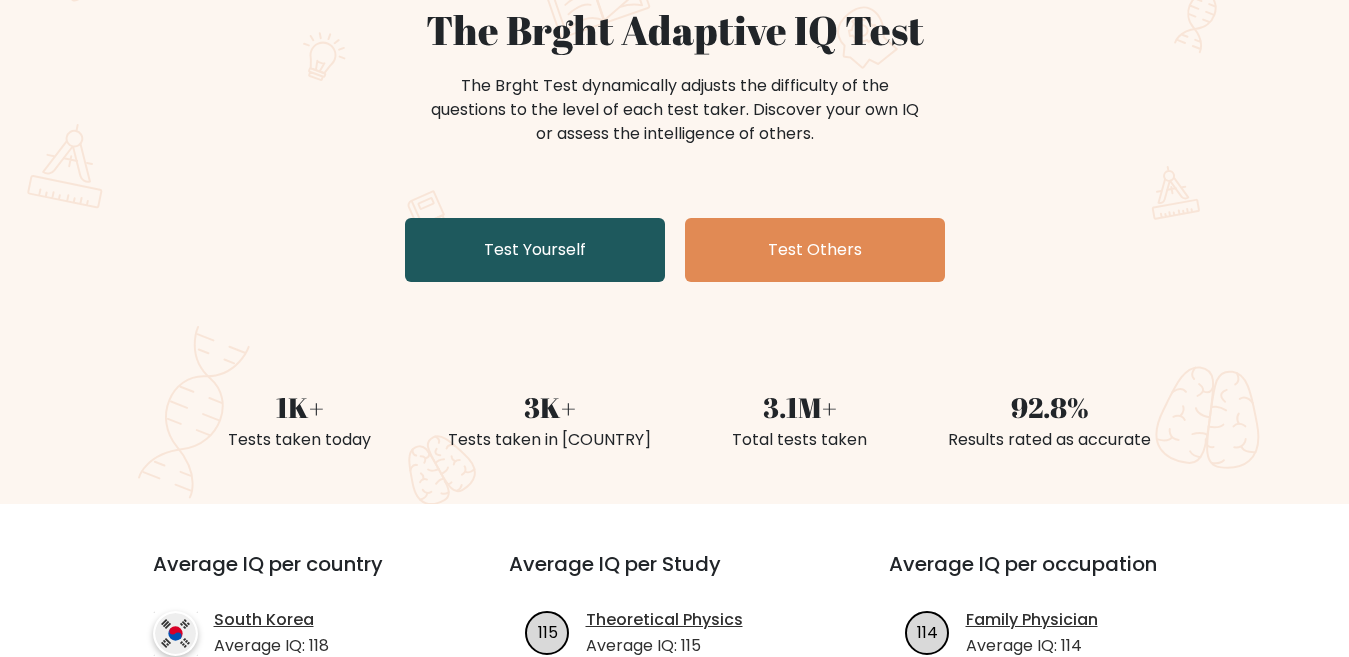 click on "Test Yourself" at bounding box center [535, 250] 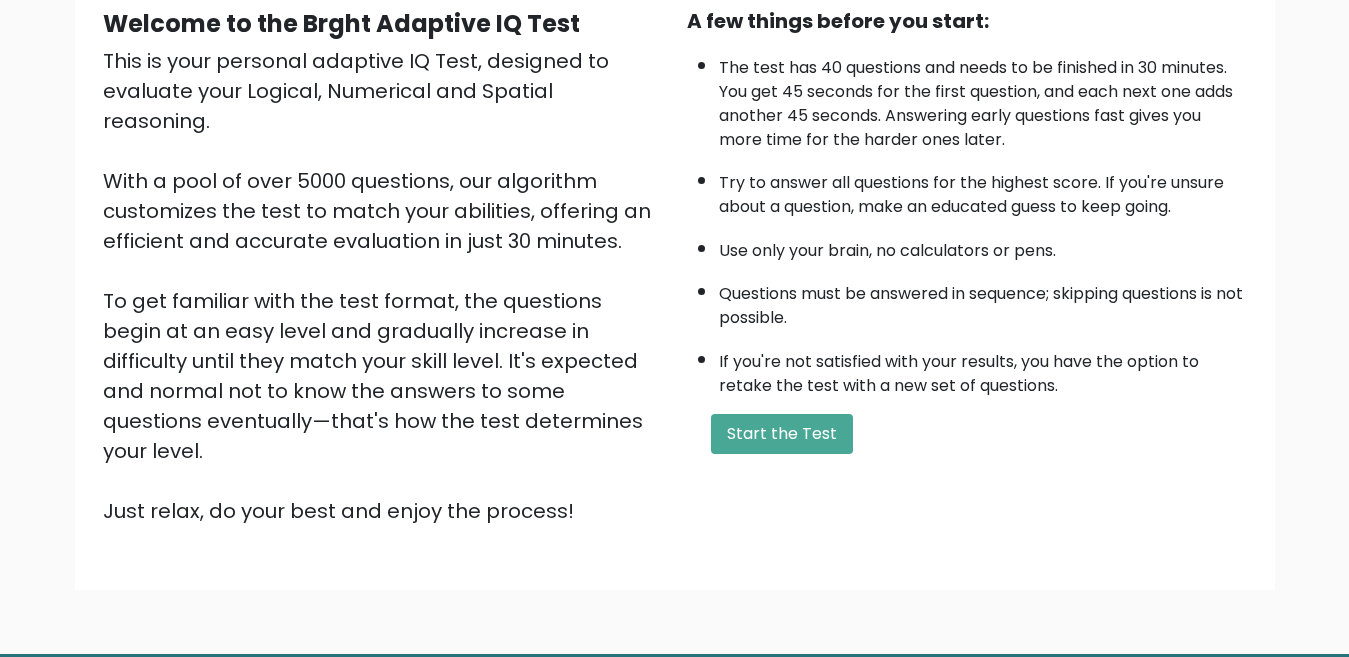 scroll, scrollTop: 100, scrollLeft: 0, axis: vertical 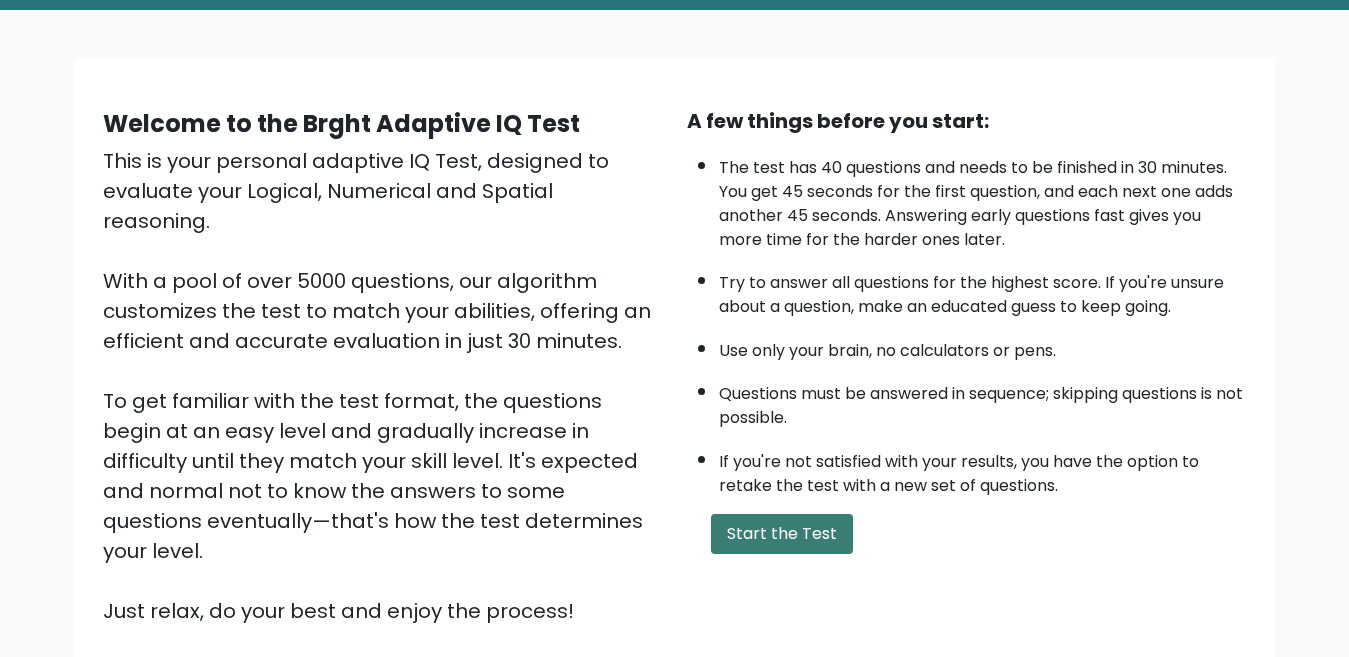 click on "Start the Test" at bounding box center (782, 534) 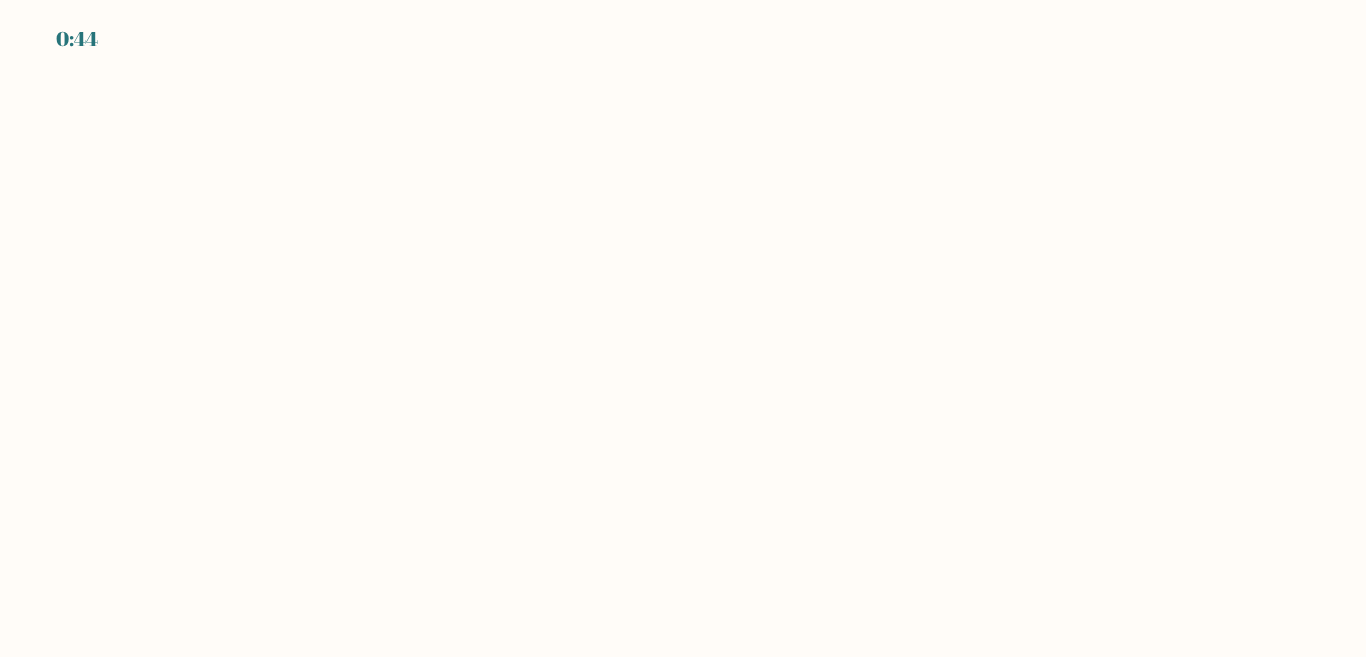 scroll, scrollTop: 0, scrollLeft: 0, axis: both 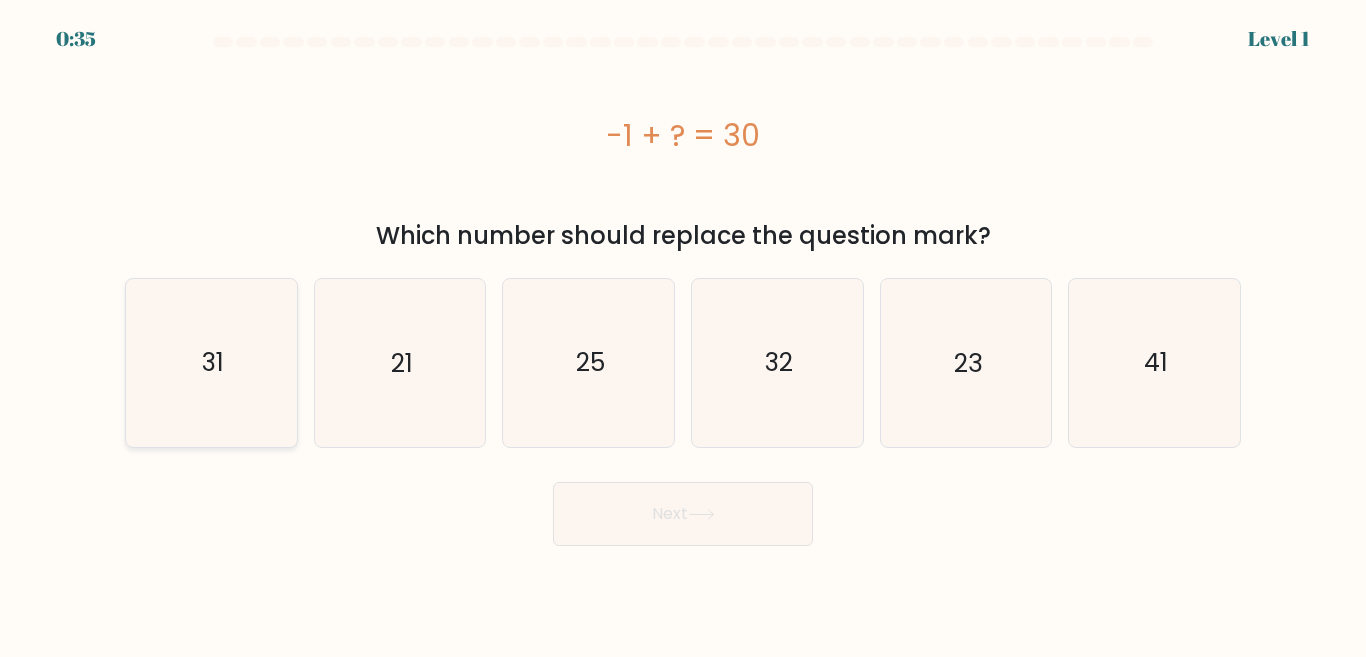 click on "31" 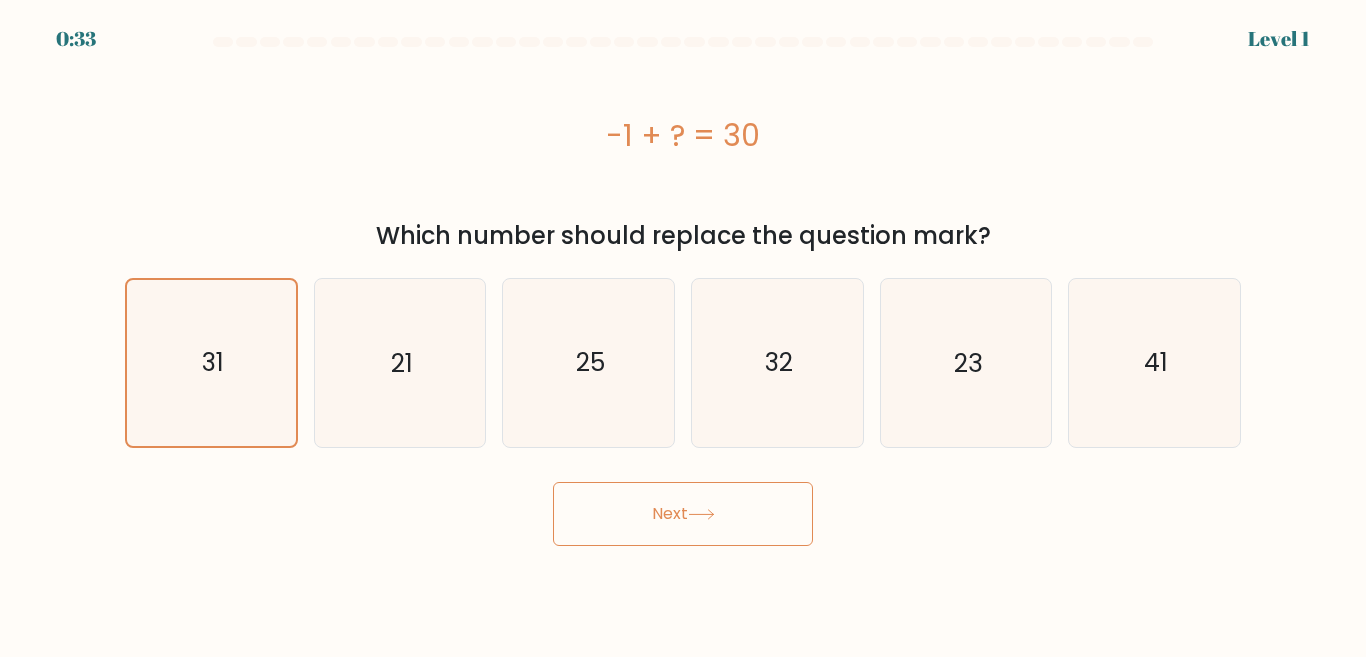 click on "Next" at bounding box center [683, 514] 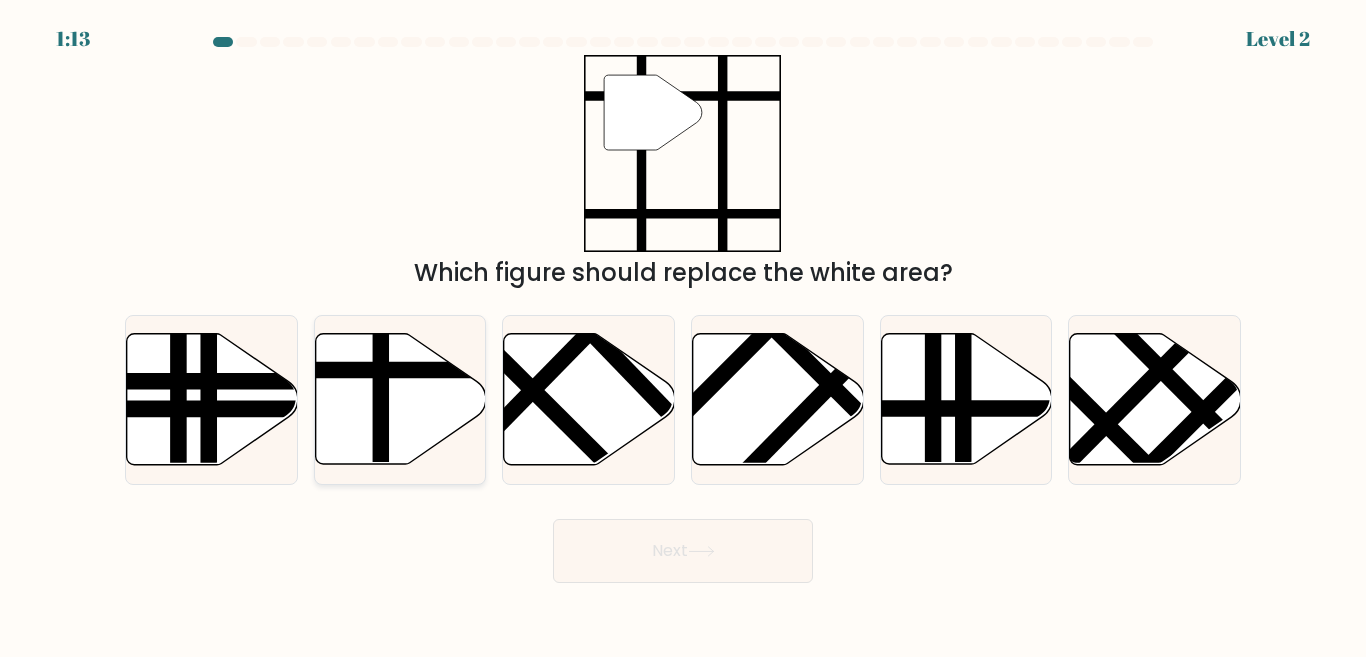 click 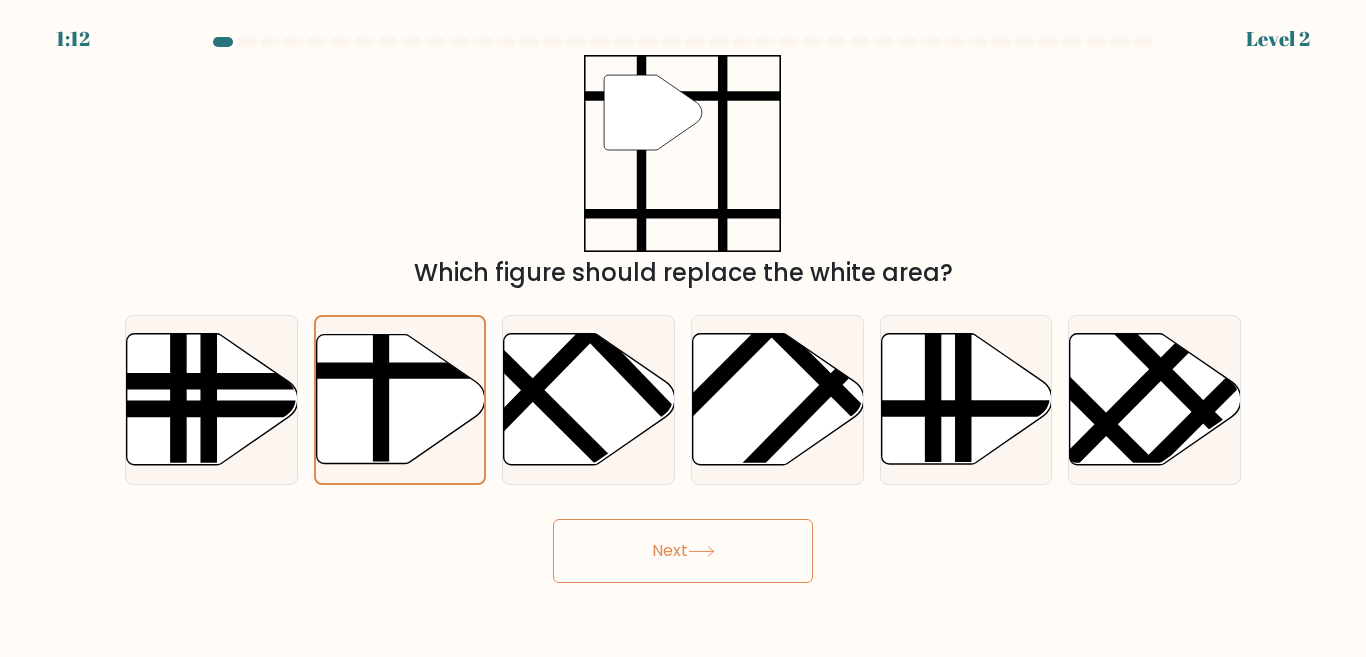 click on "Next" at bounding box center [683, 551] 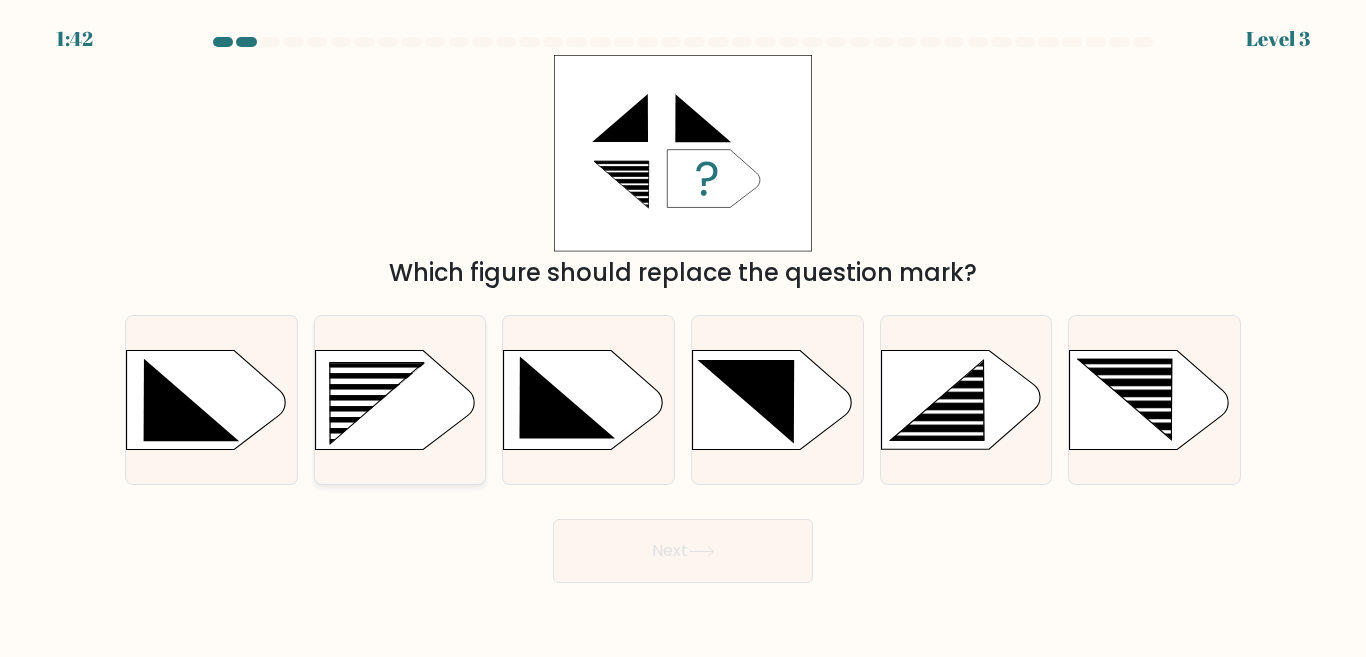 click 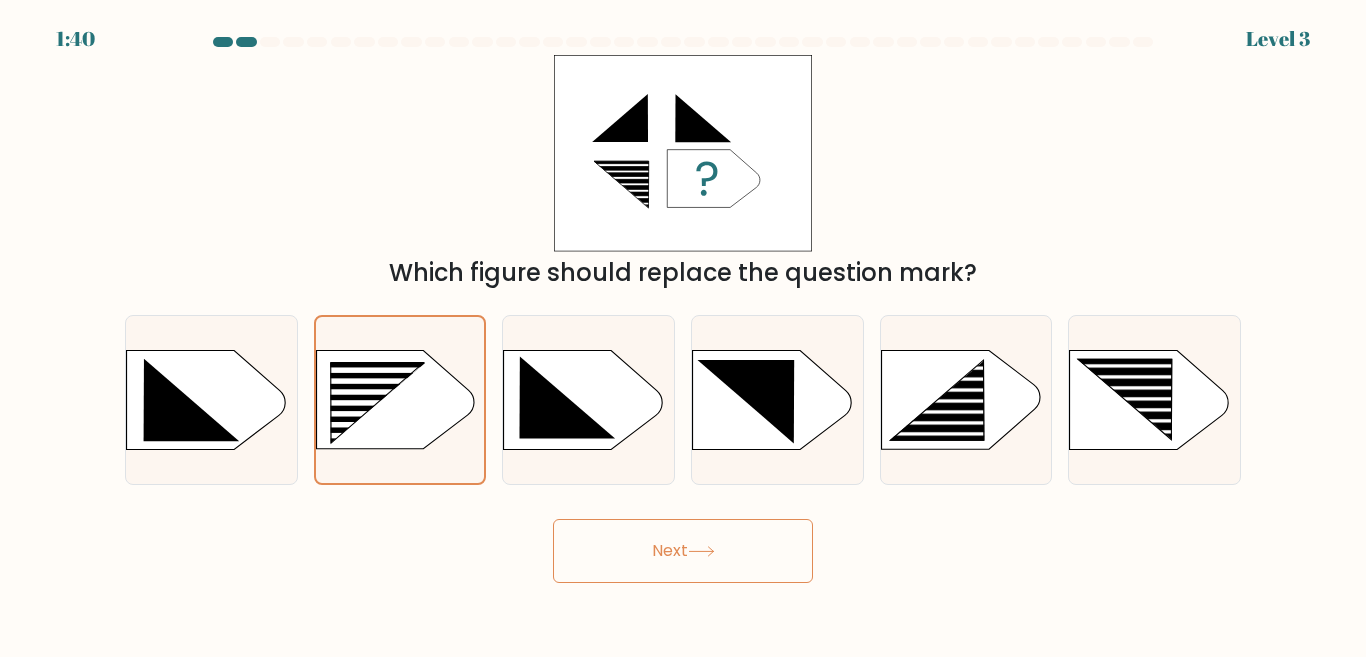 click on "Next" at bounding box center (683, 551) 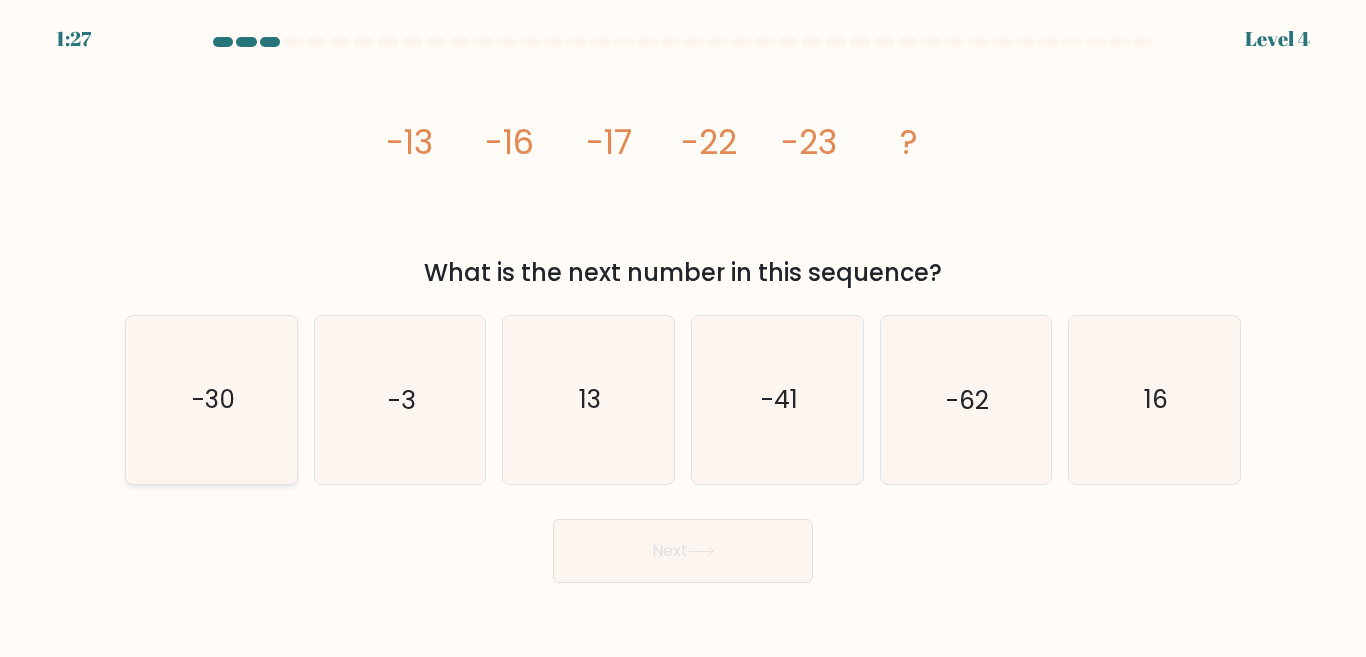 click on "-30" 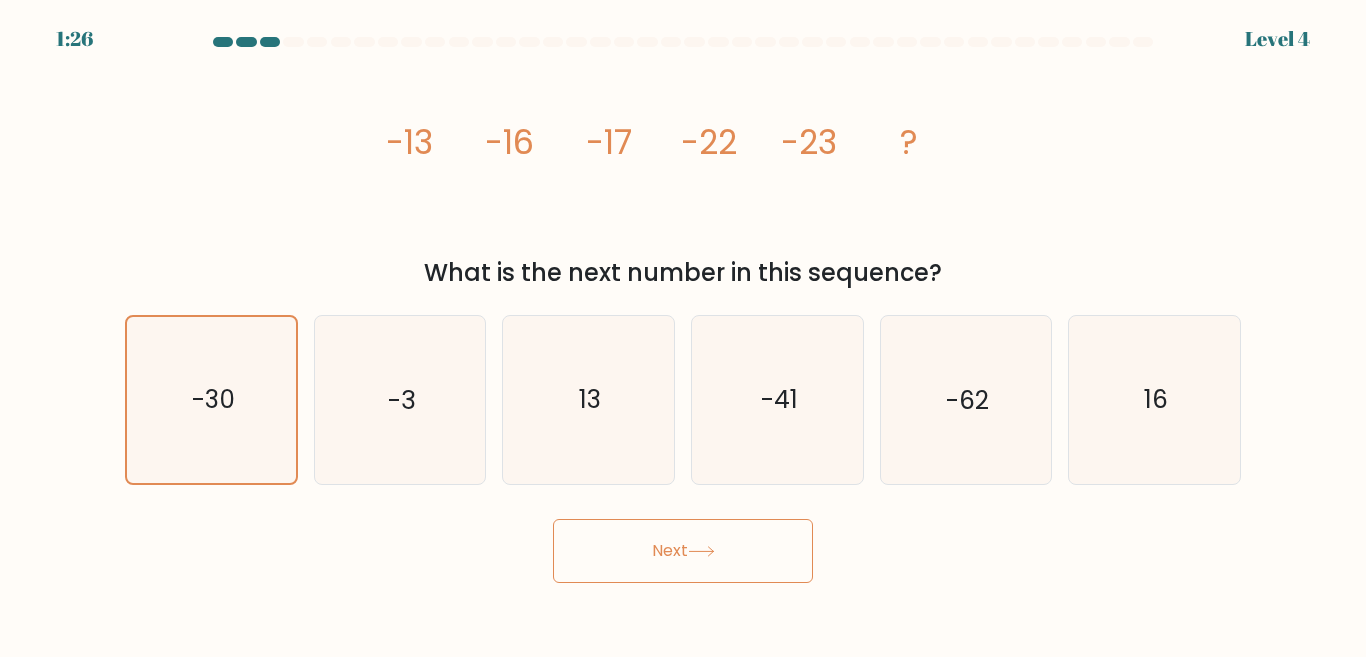 click on "Next" at bounding box center (683, 551) 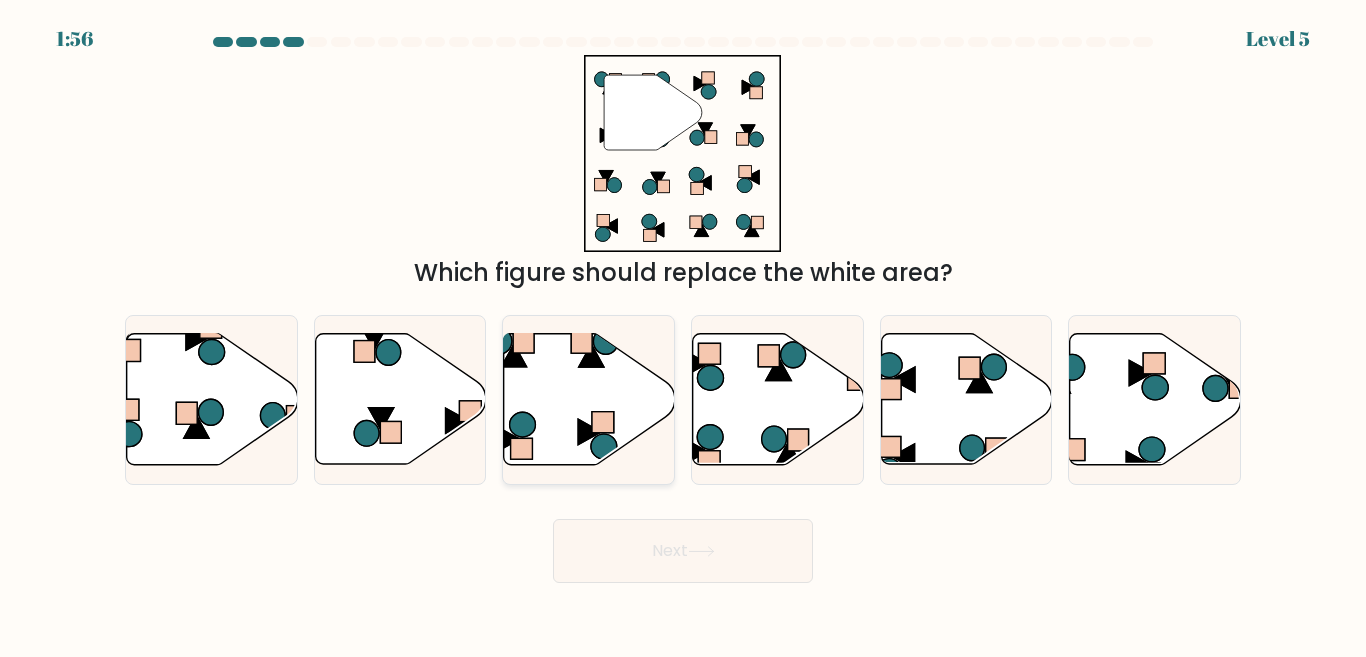 click 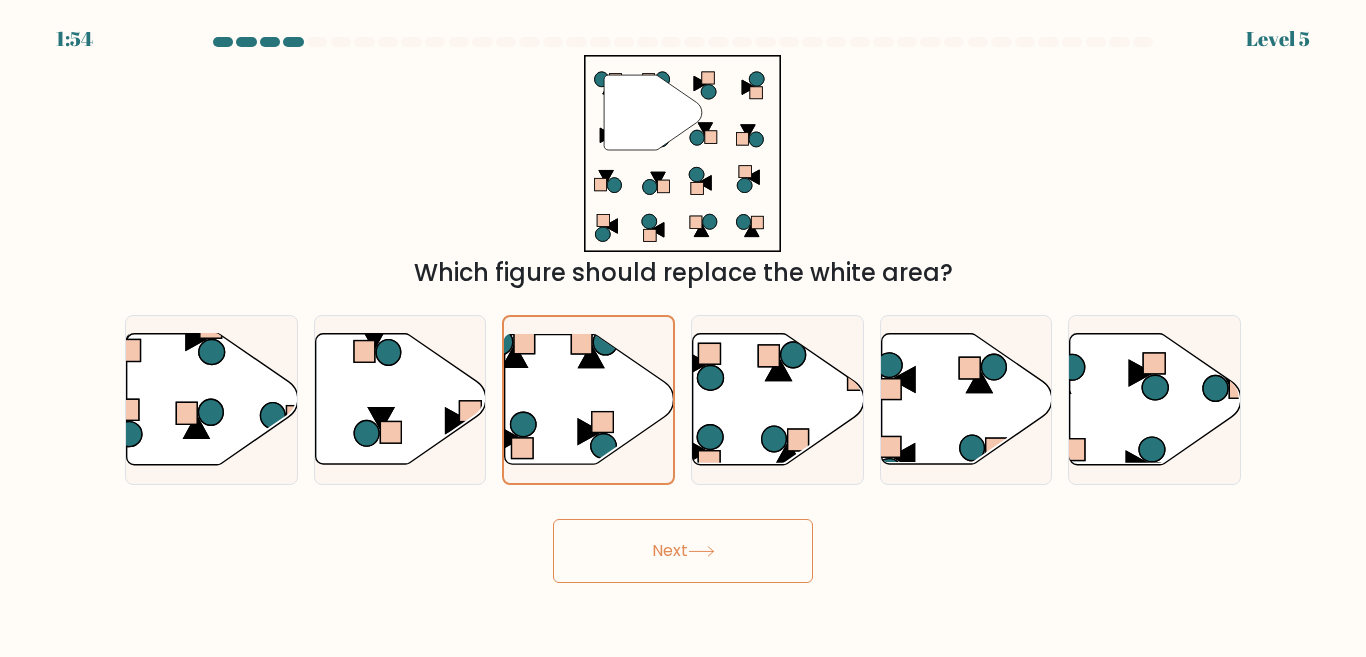 click on "Next" at bounding box center [683, 551] 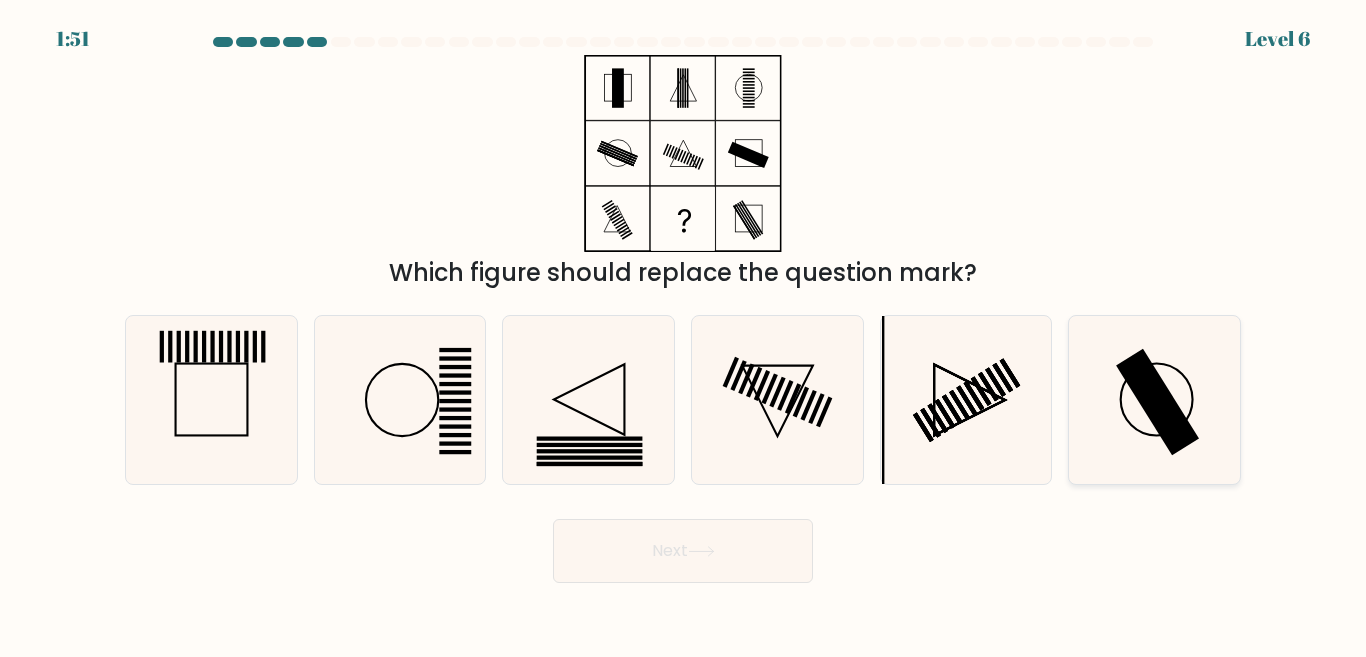 click 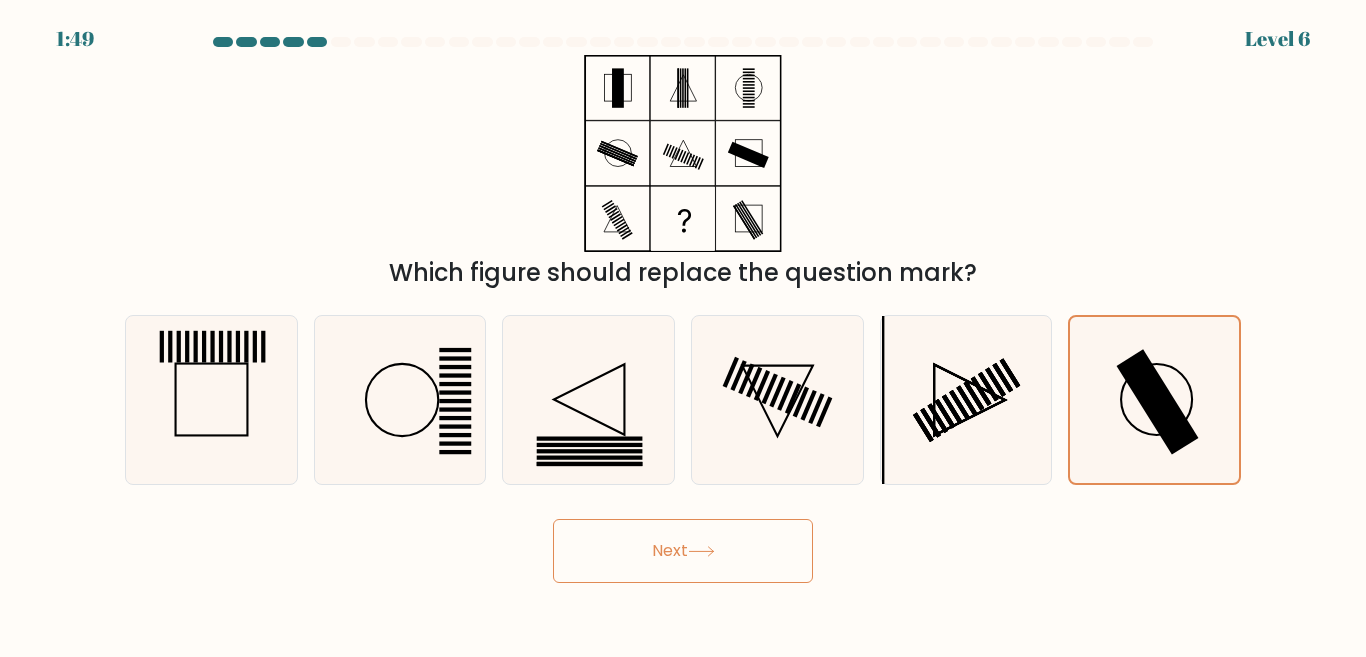click on "Next" at bounding box center [683, 551] 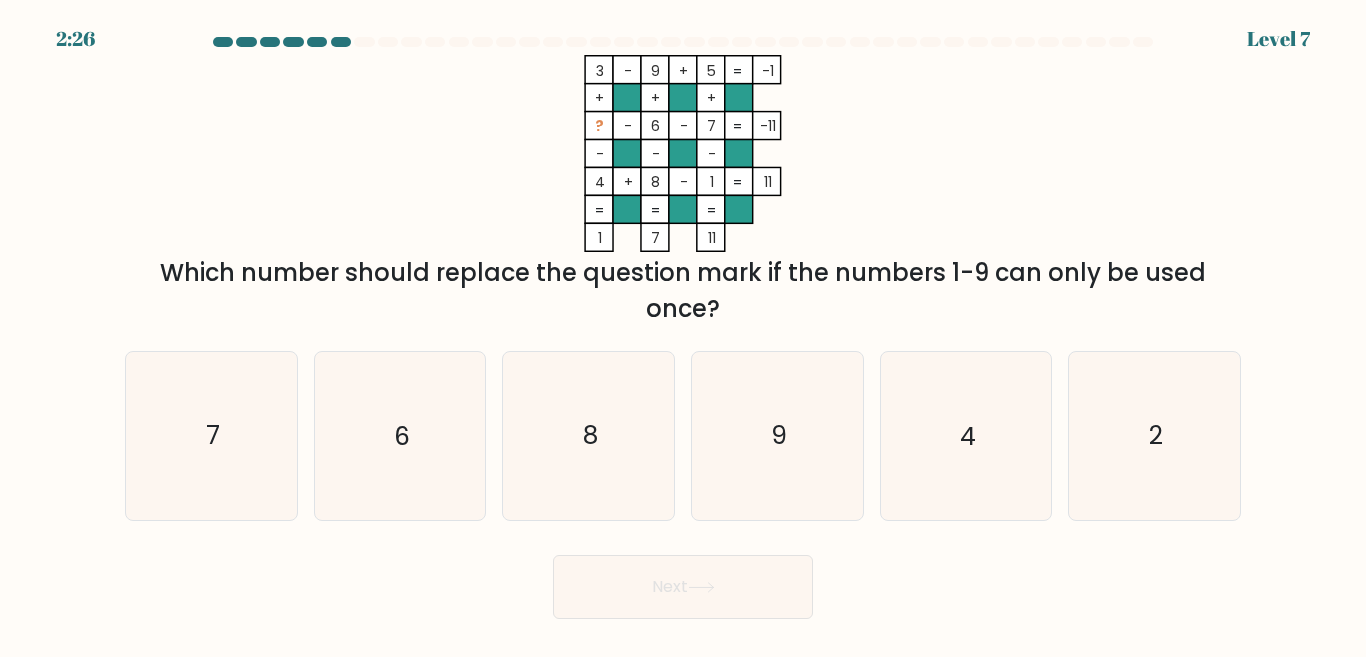 type 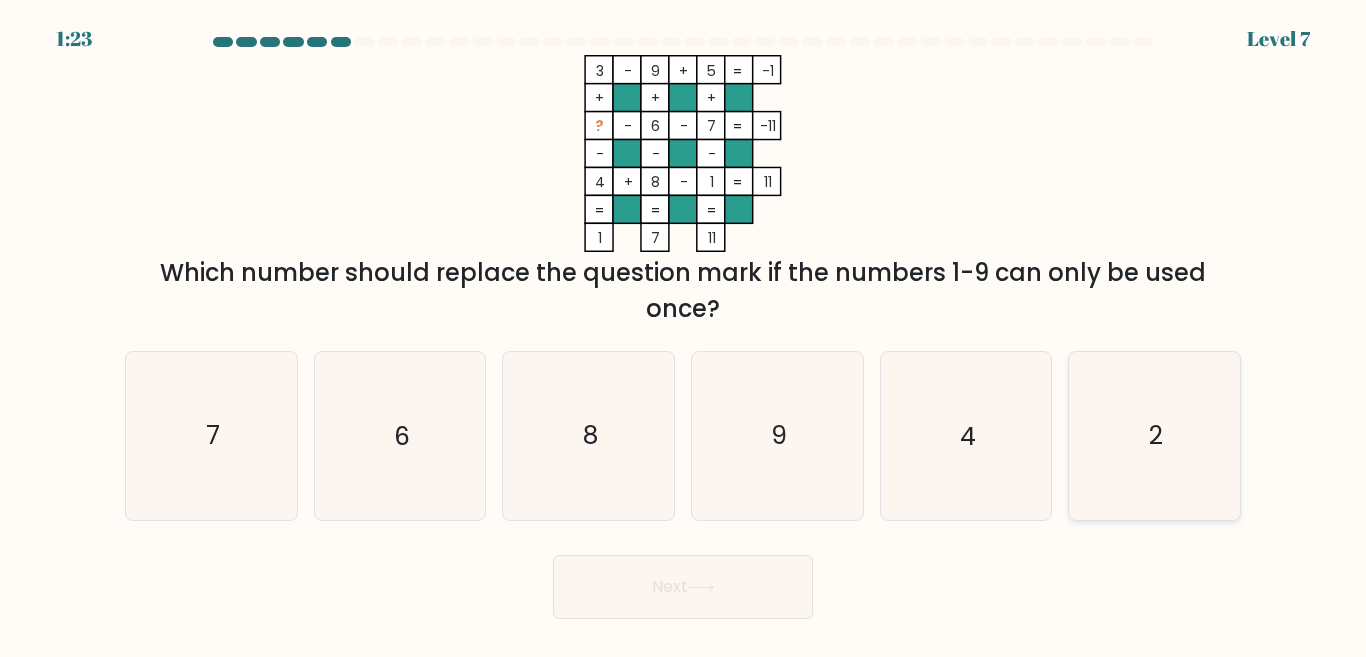 click on "2" 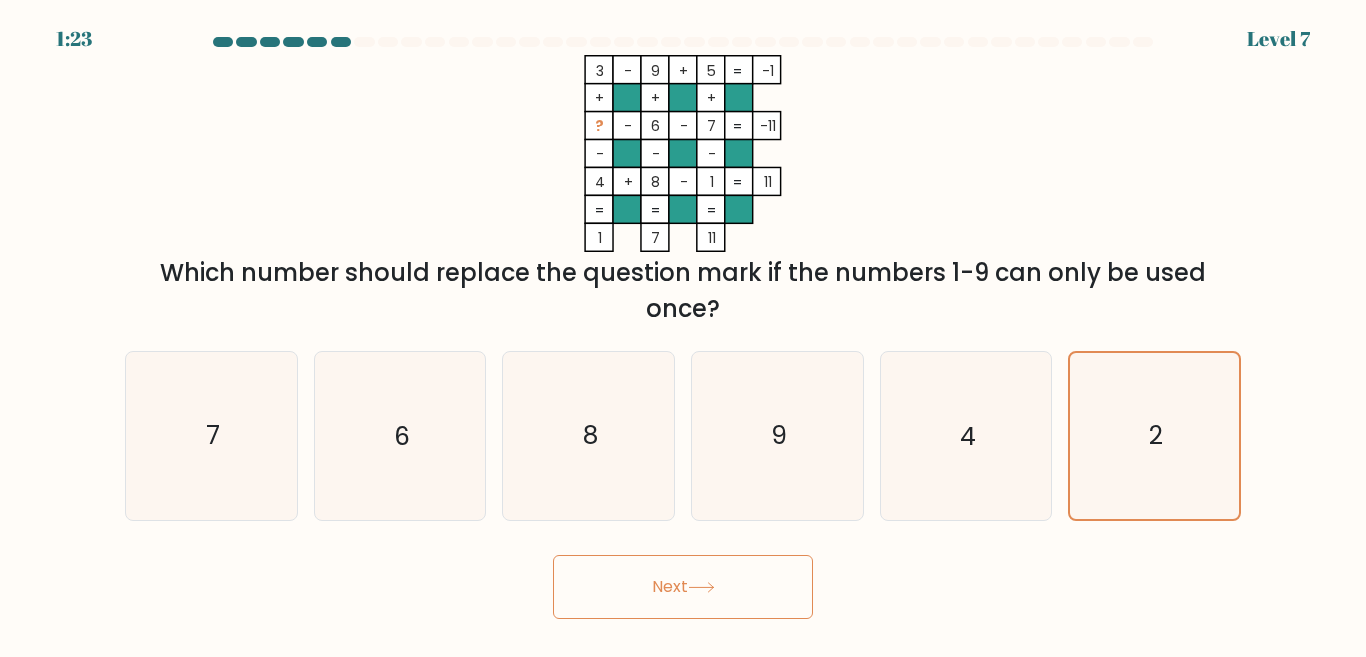 click on "Next" at bounding box center (683, 587) 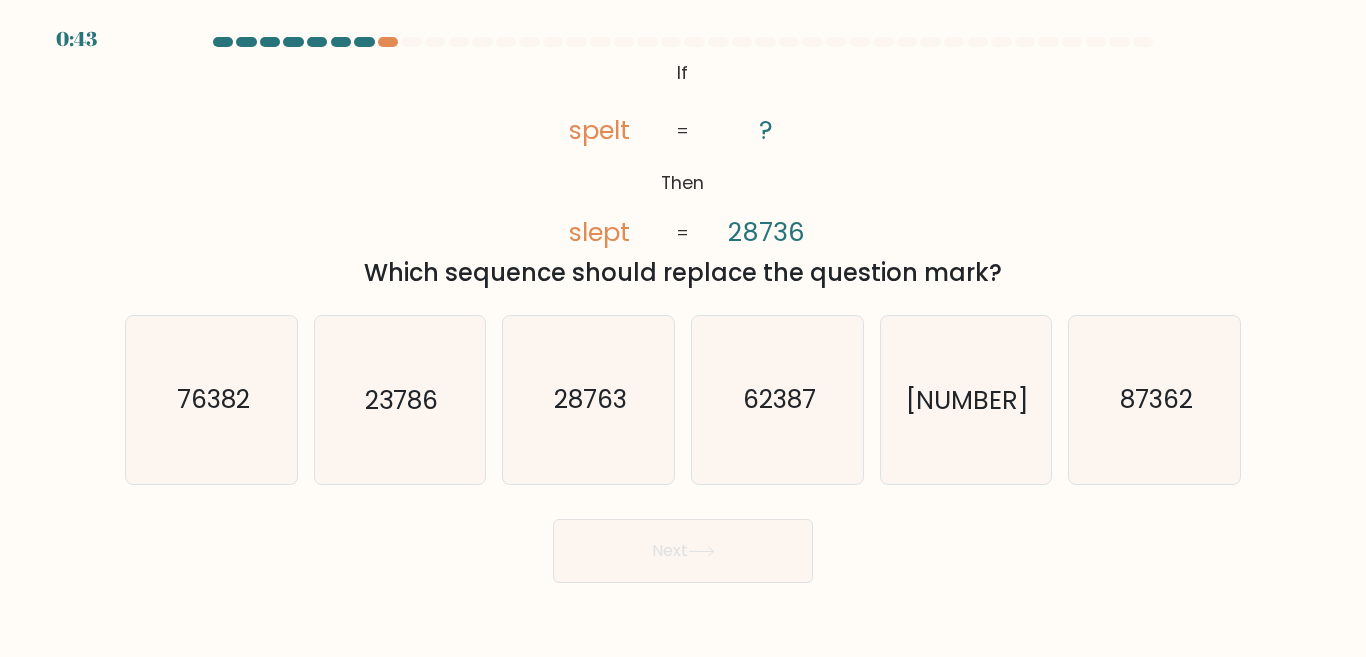 scroll, scrollTop: 0, scrollLeft: 0, axis: both 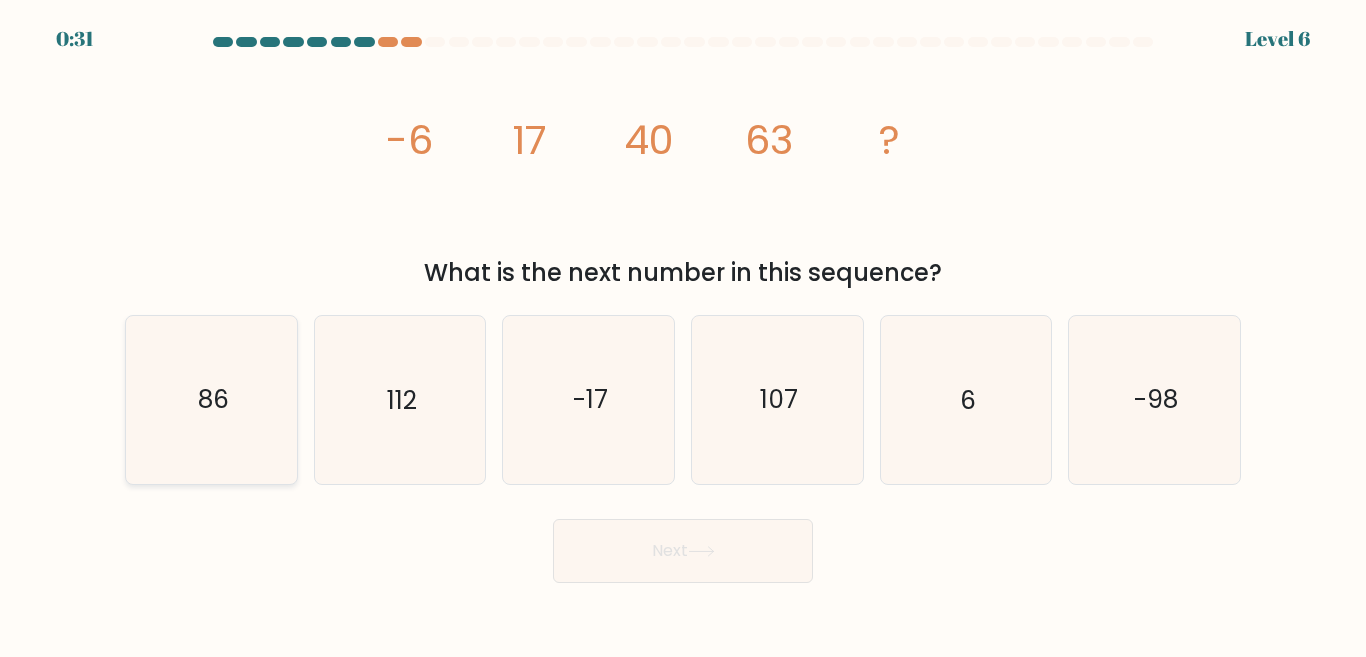 click on "86" 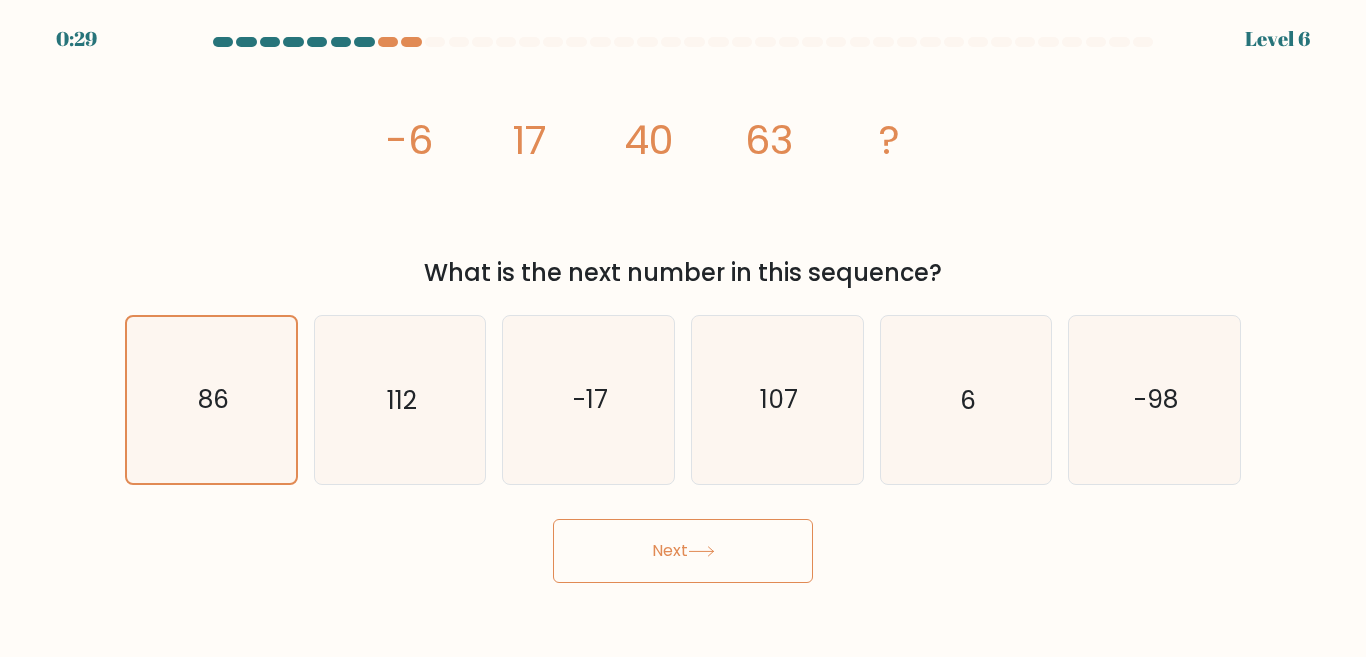 click on "Next" at bounding box center [683, 551] 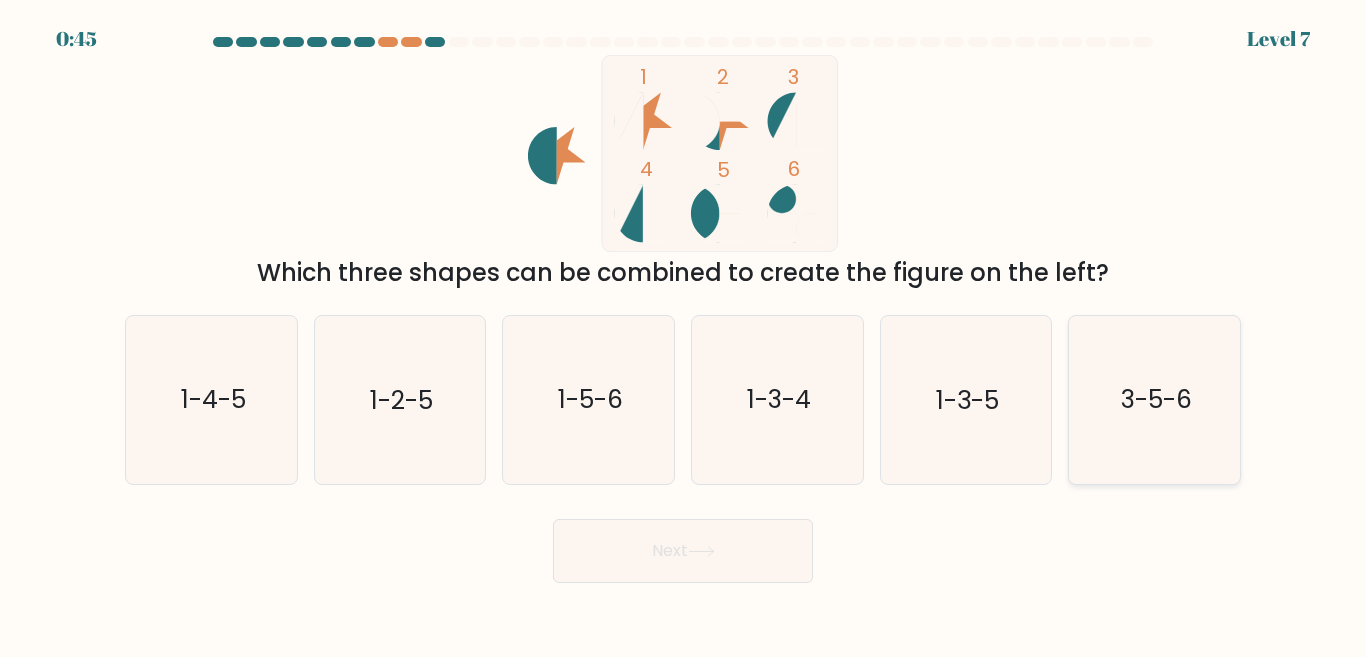 click on "3-5-6" 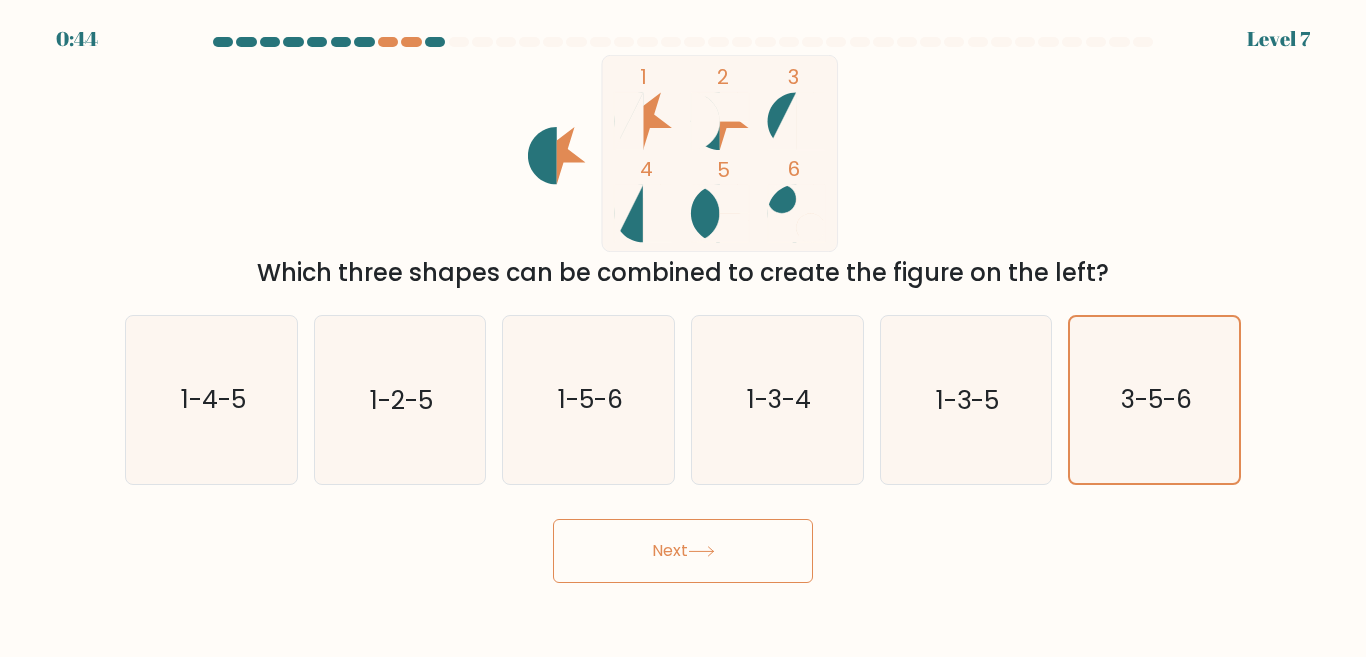 click on "Next" at bounding box center (683, 551) 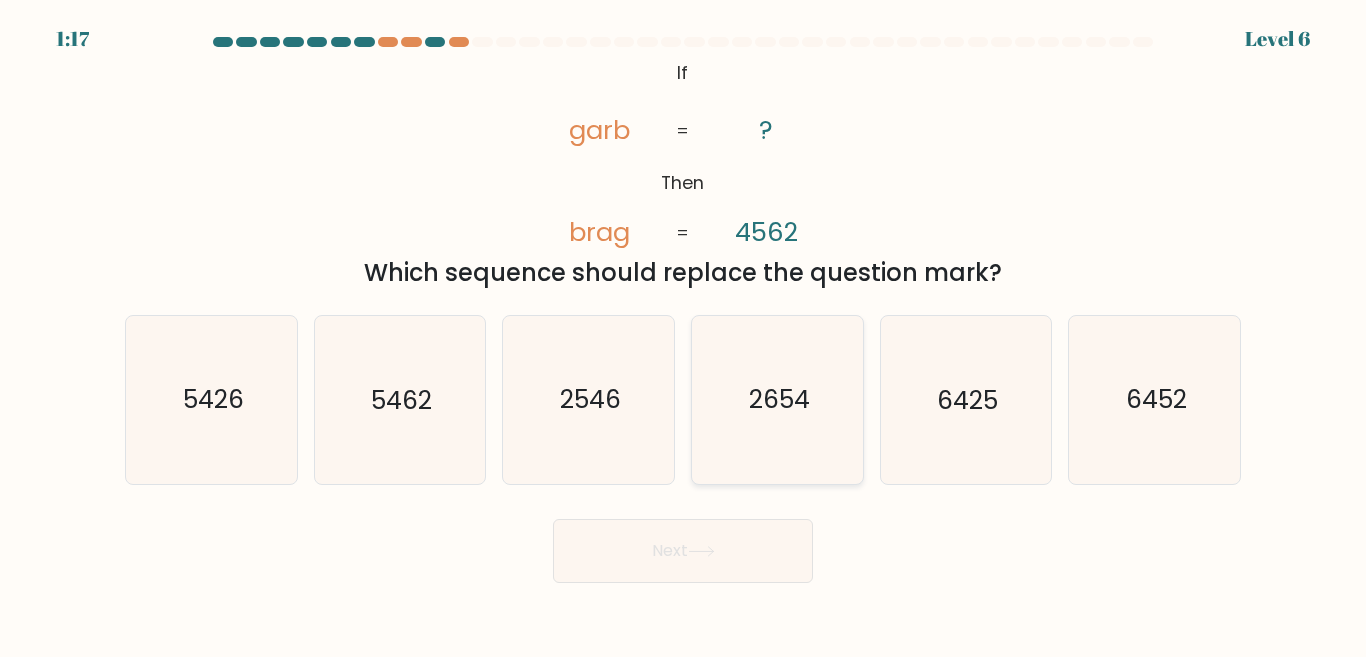 click on "2654" 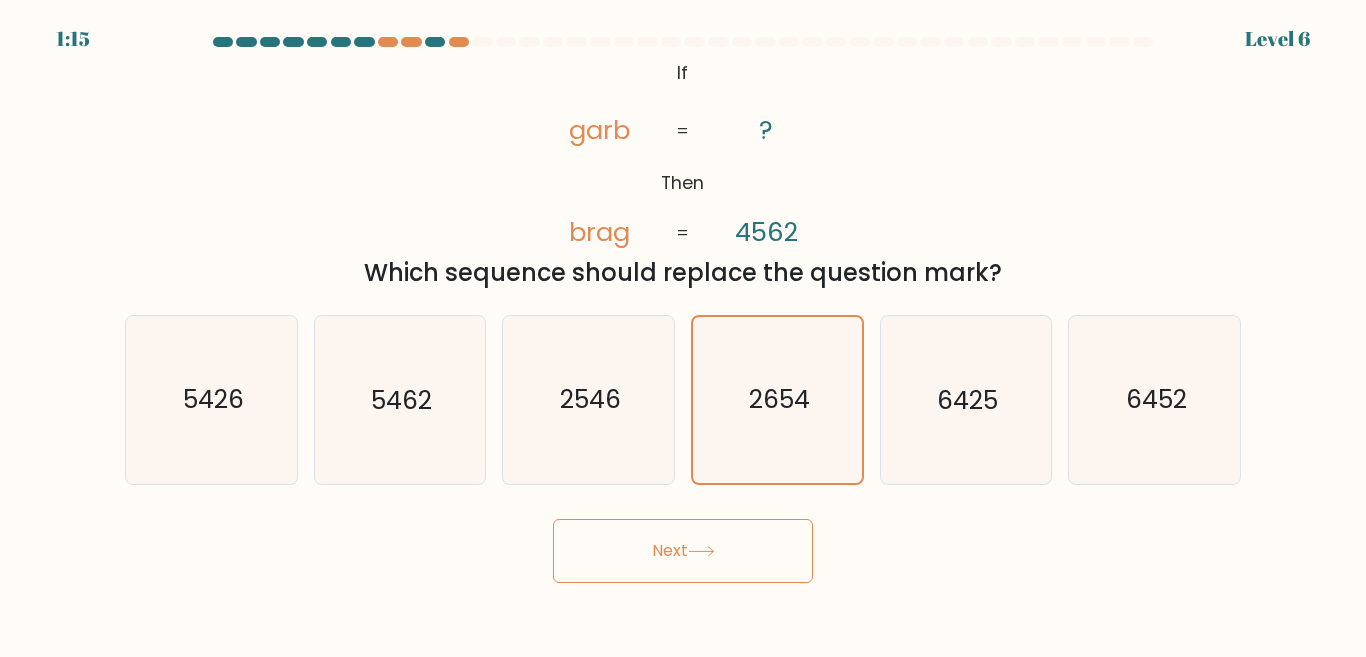 click on "Next" at bounding box center (683, 551) 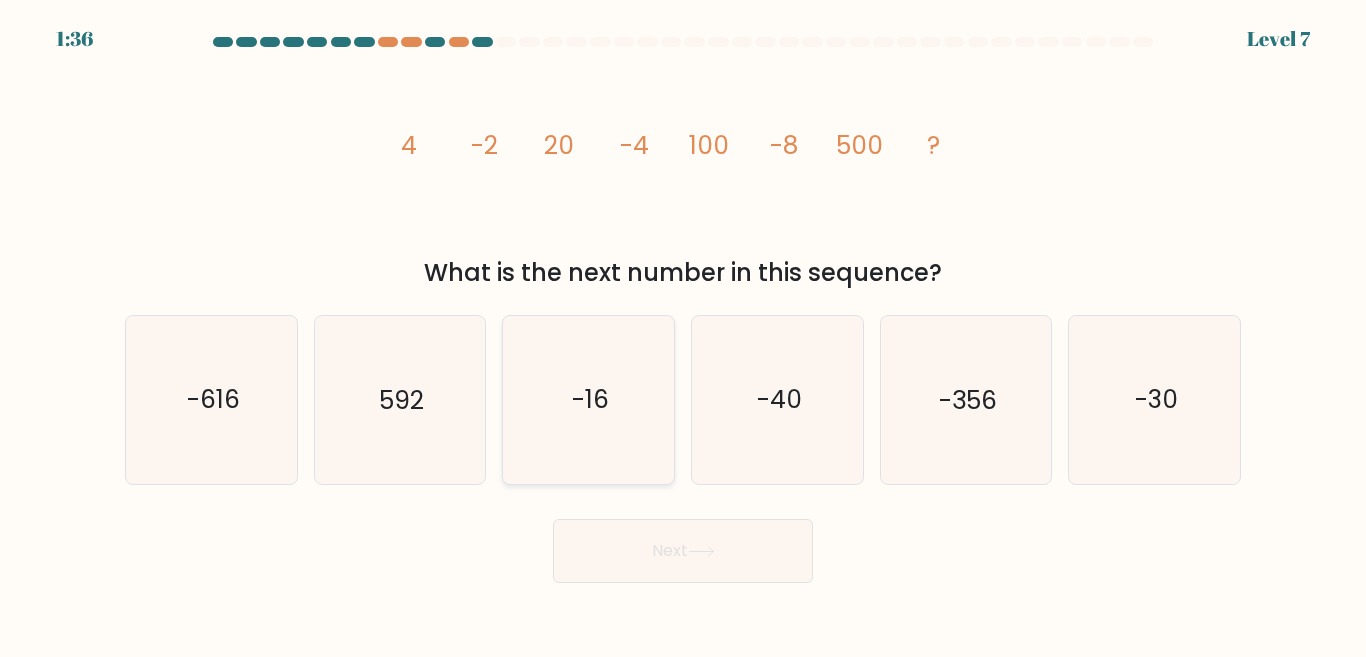 click on "-16" 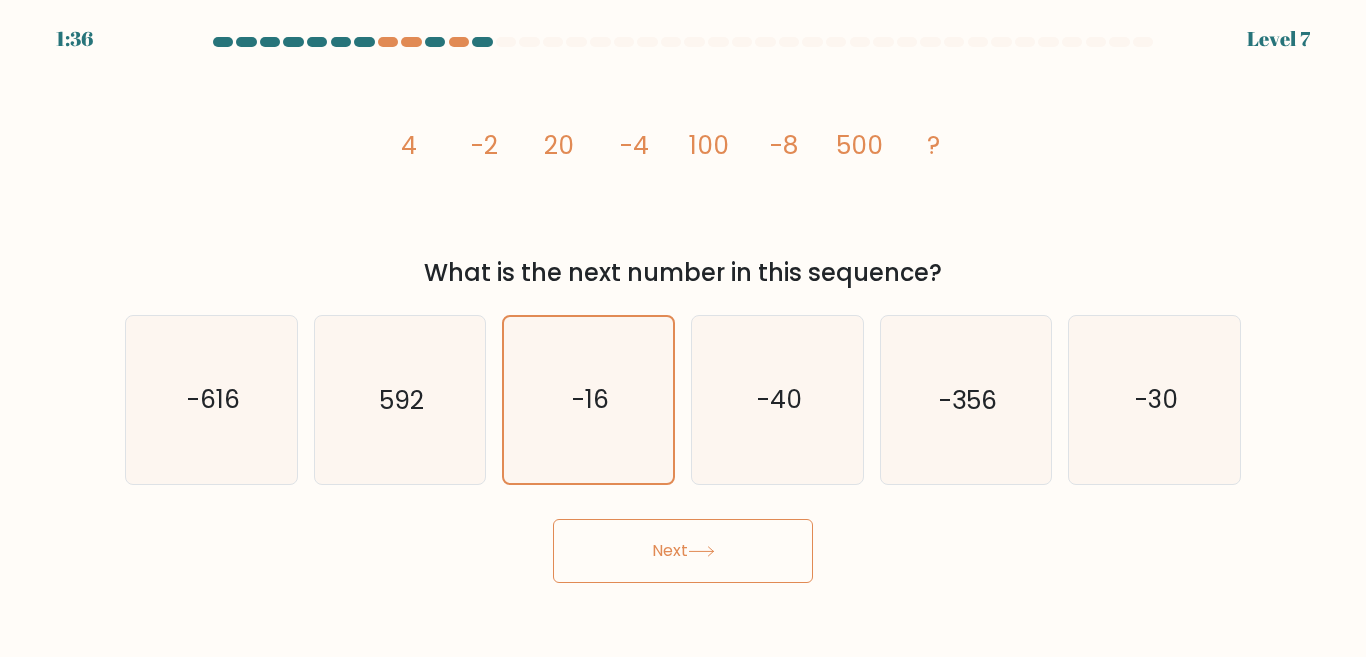 click on "Next" at bounding box center [683, 551] 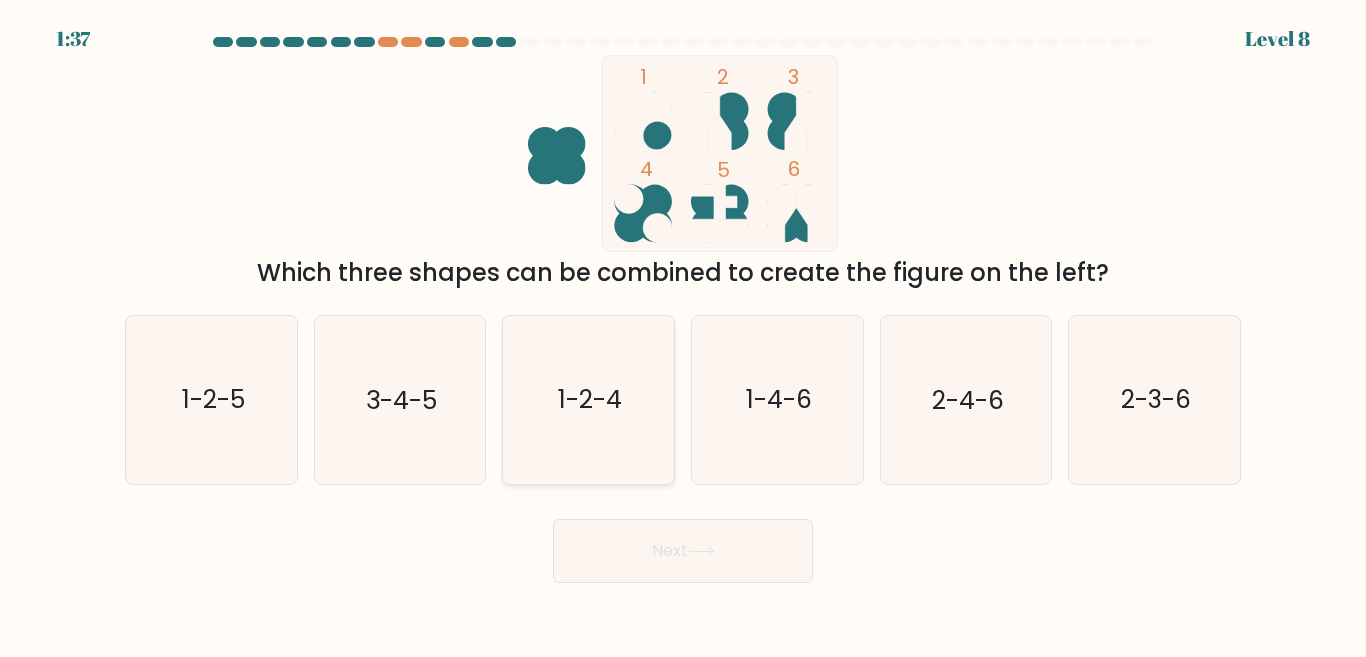 click on "1-2-4" 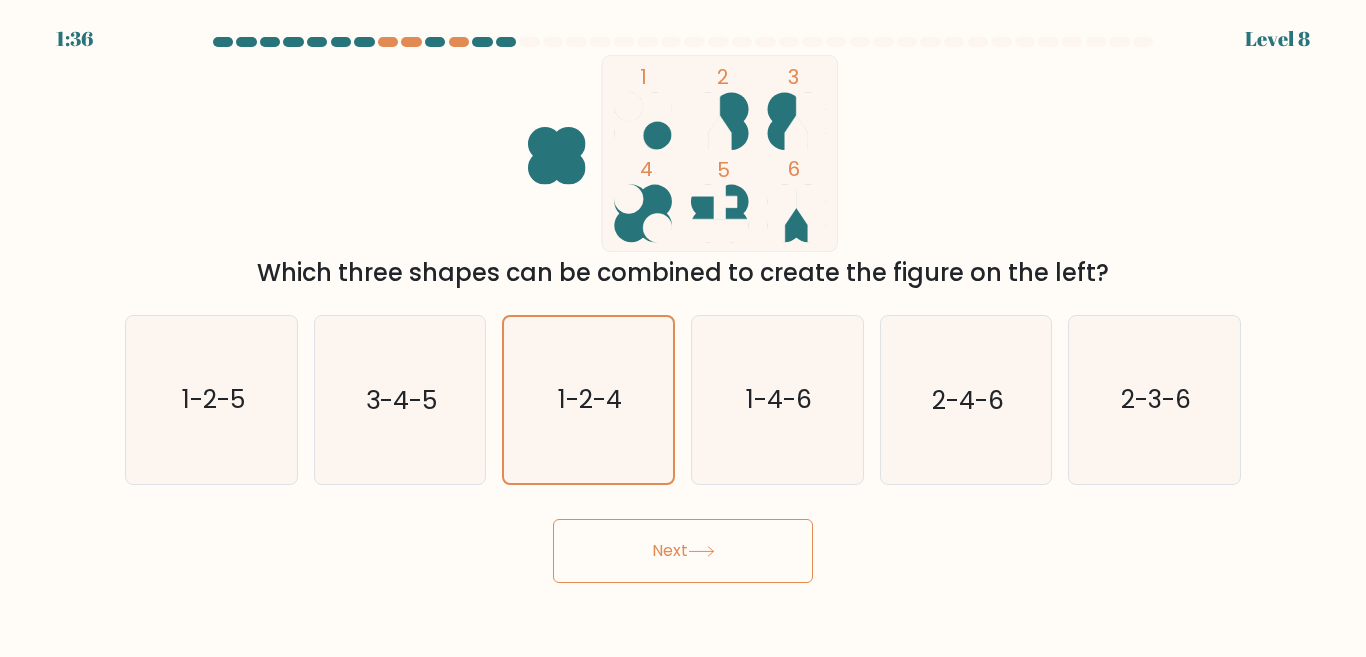 click on "Next" at bounding box center [683, 551] 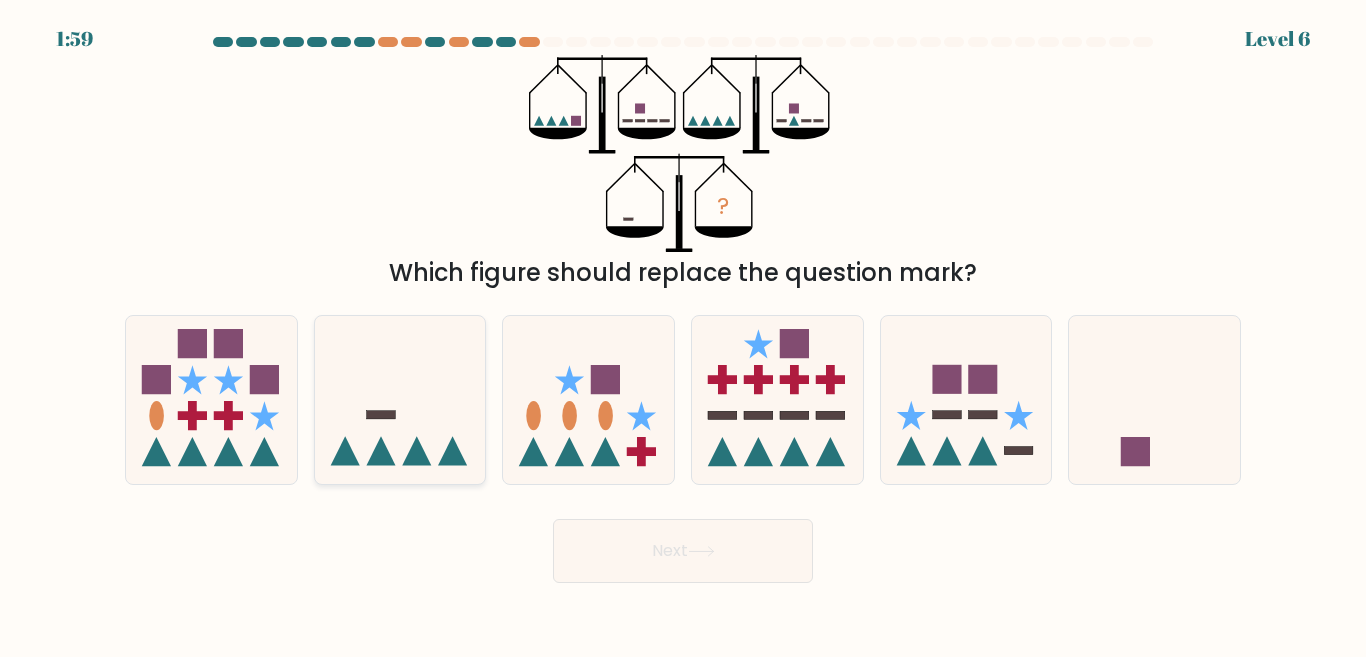 click 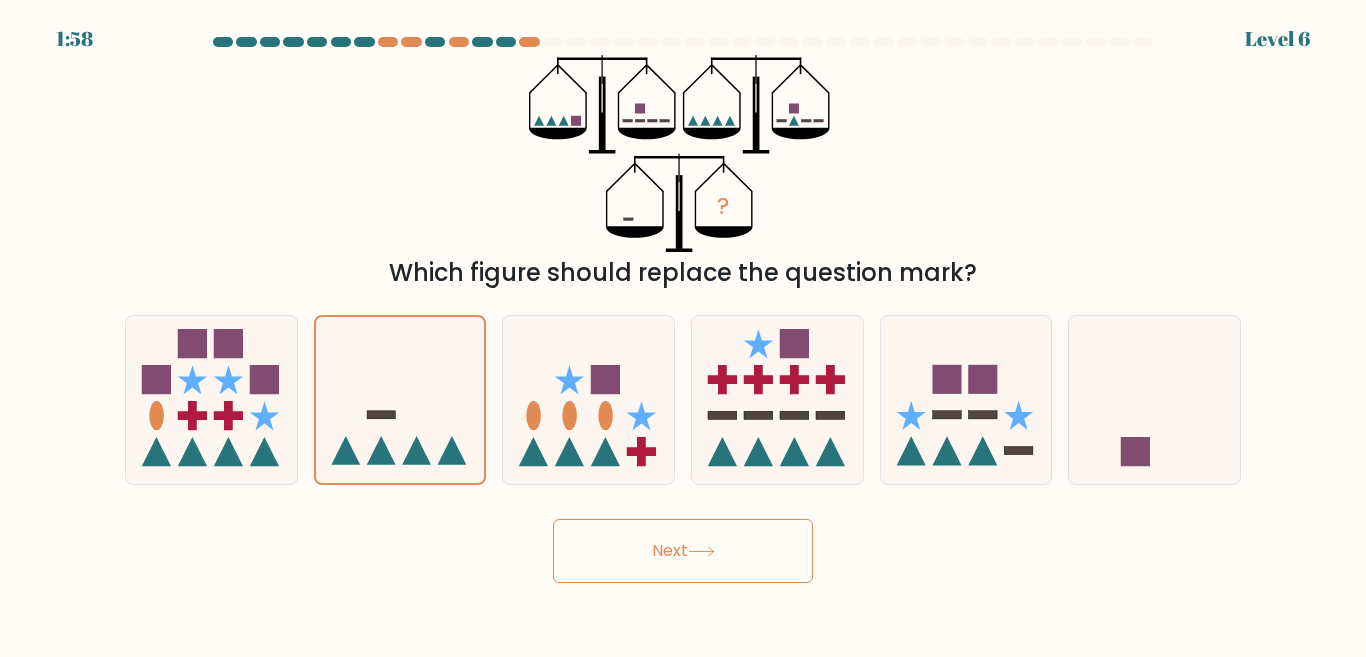 click on "Next" at bounding box center [683, 551] 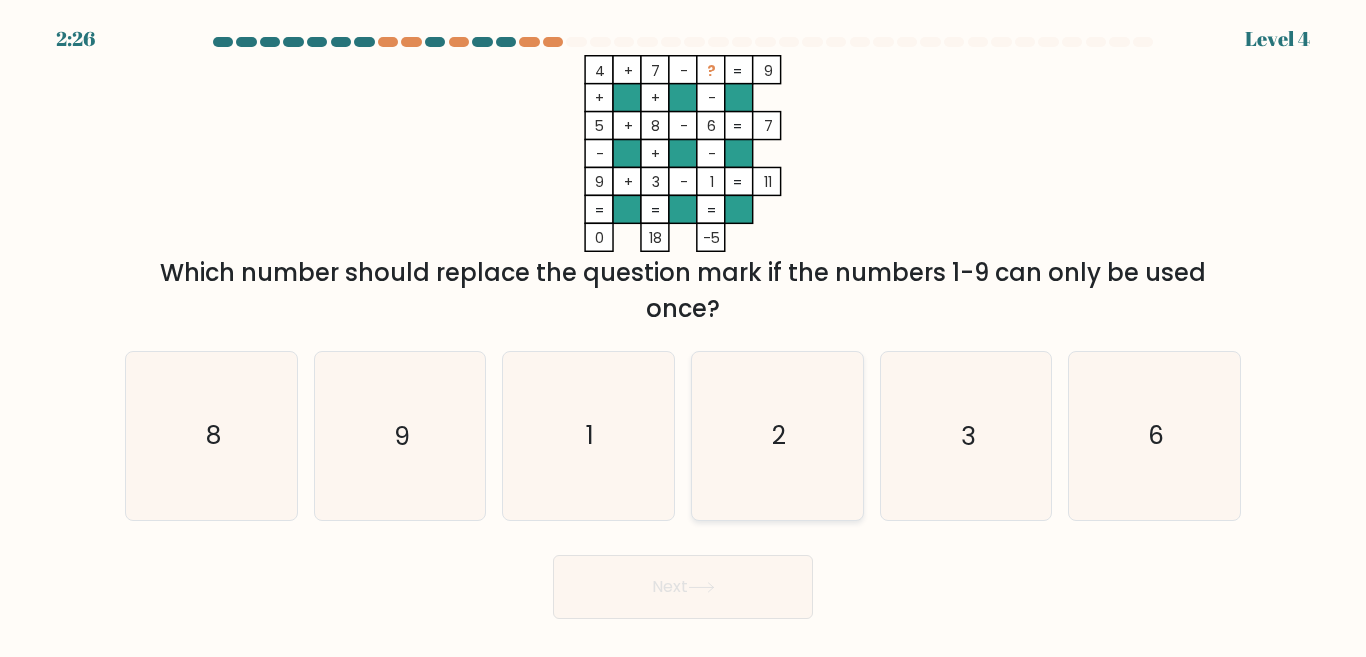 click on "2" 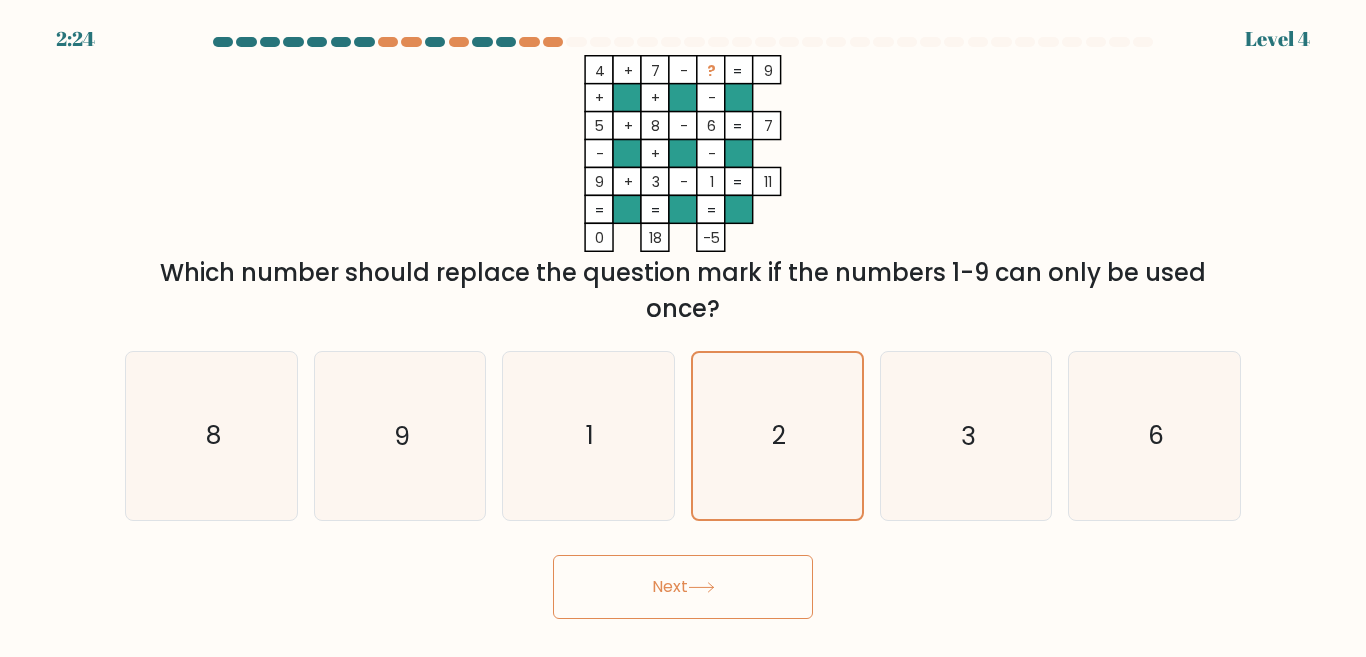 click on "Next" at bounding box center [683, 587] 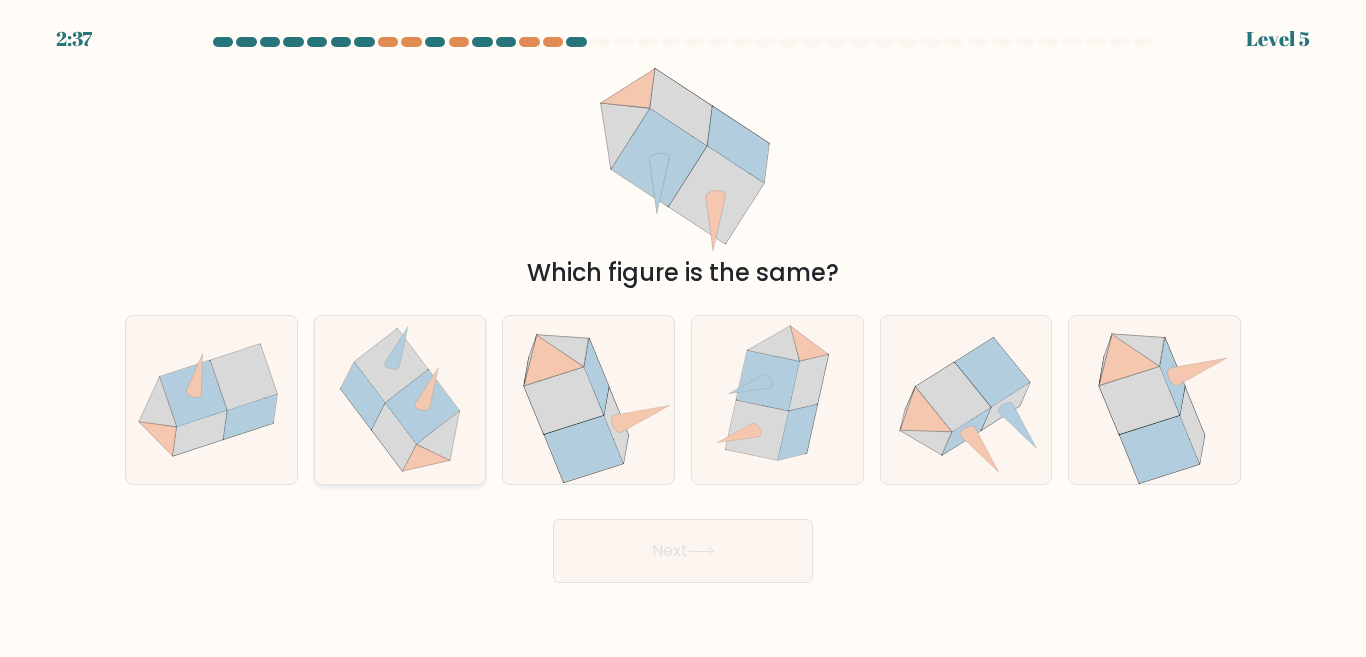 click 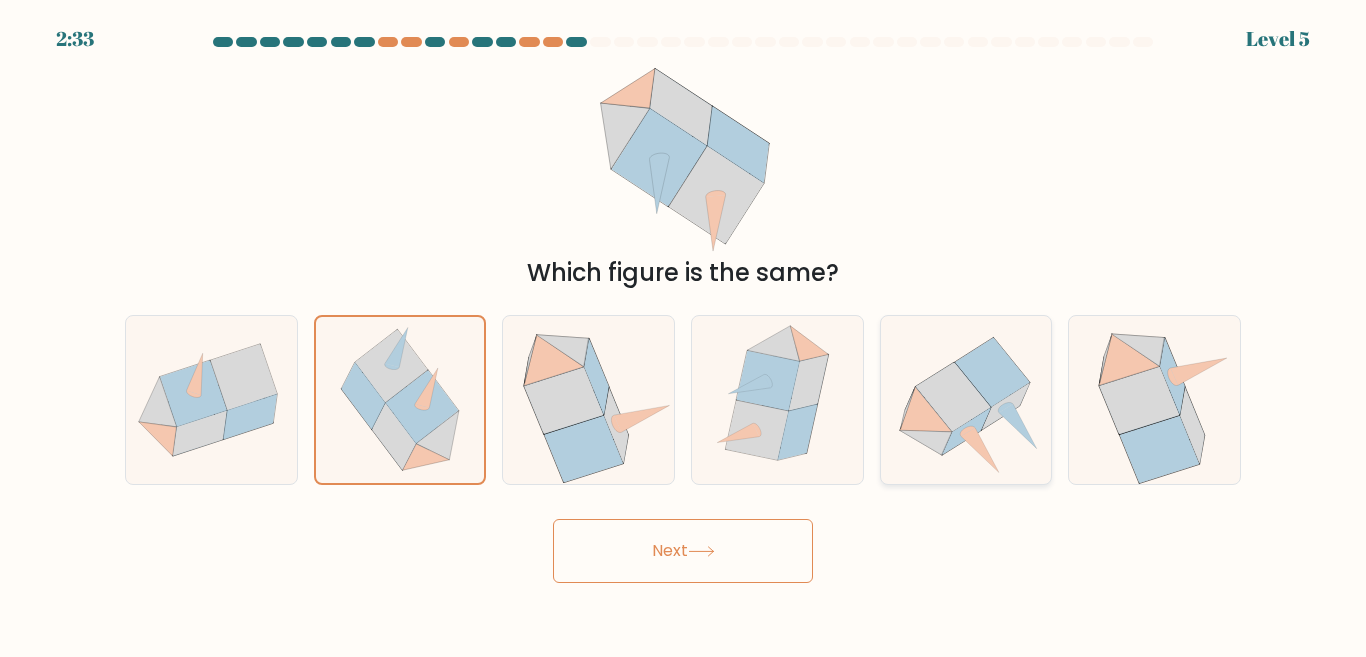 click 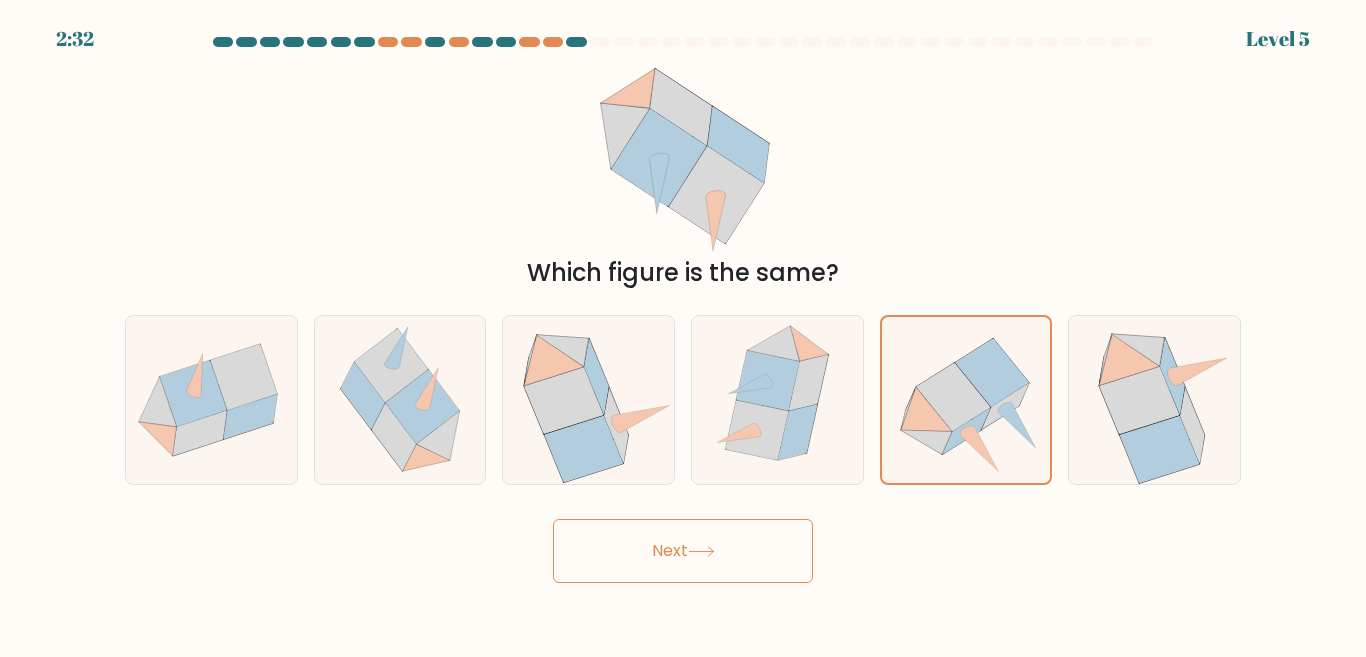 click on "Next" at bounding box center (683, 551) 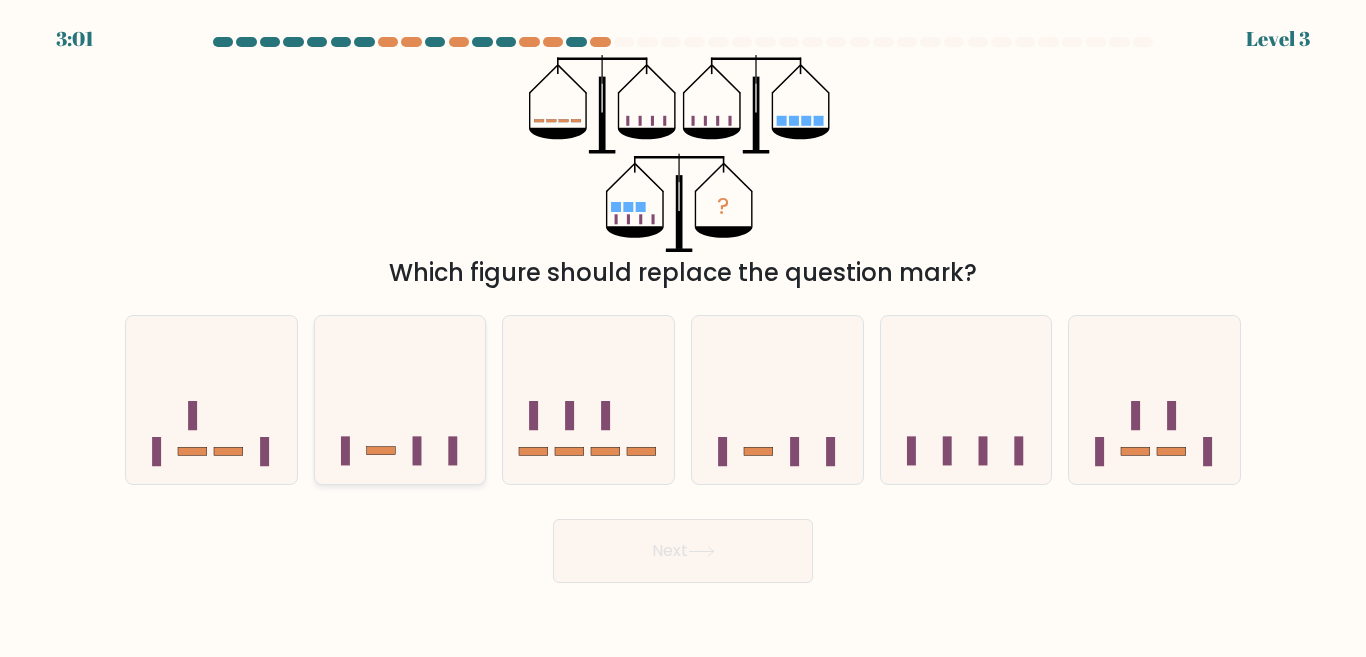 click 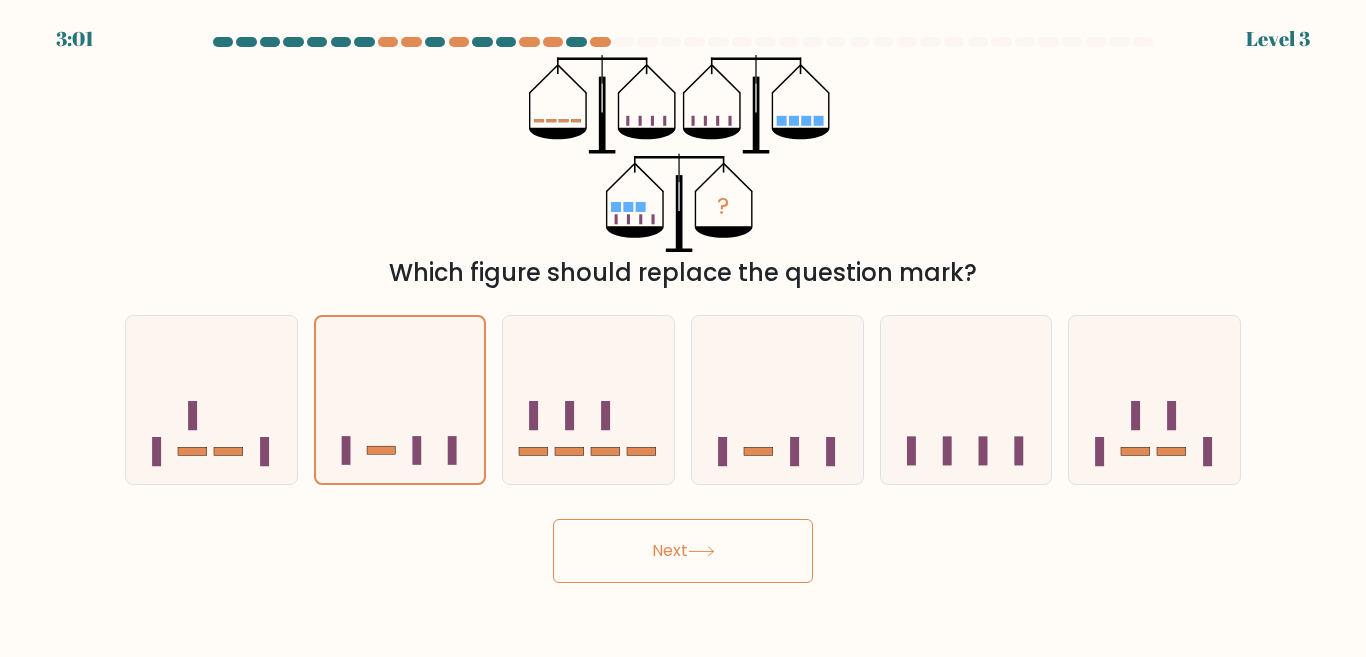click on "Next" at bounding box center (683, 551) 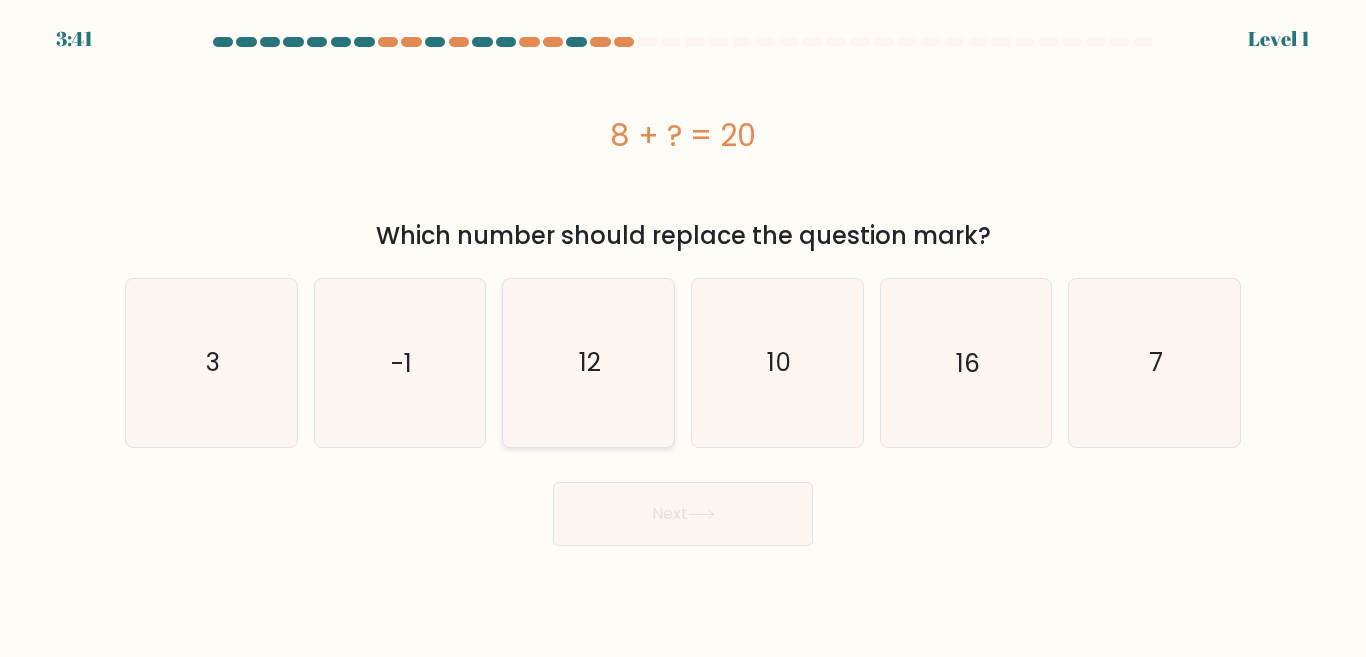 click on "12" 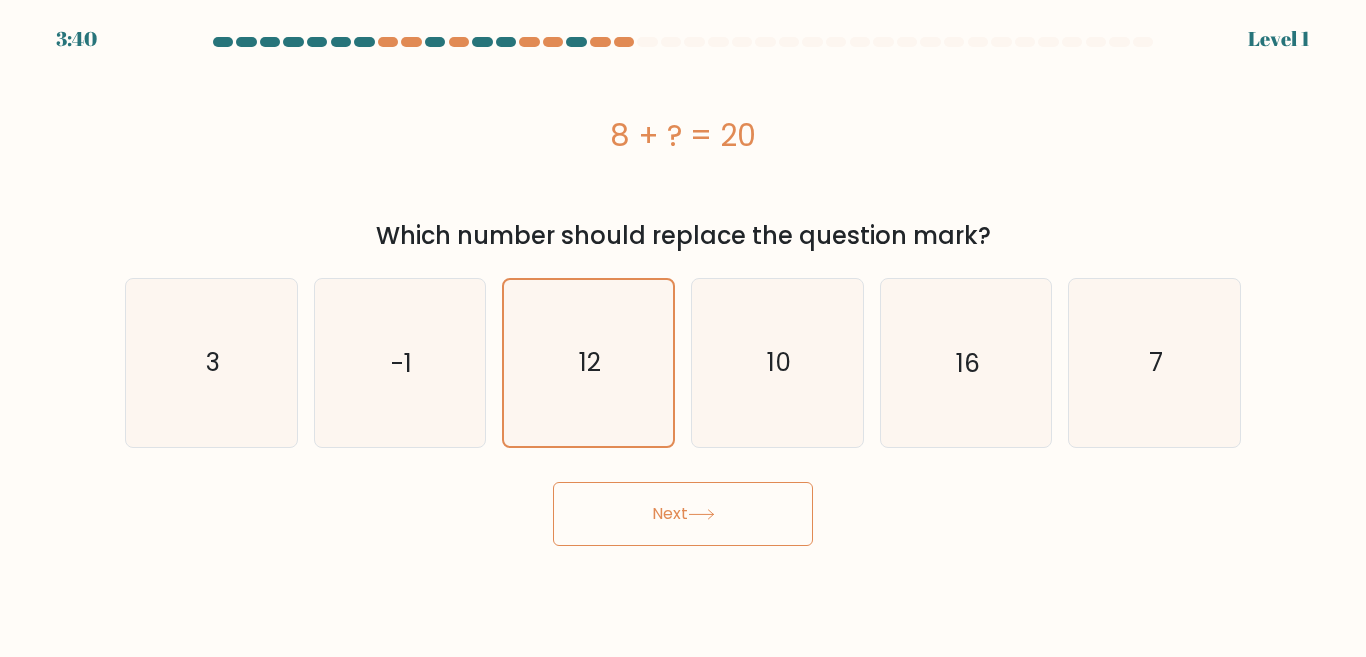 click on "Next" at bounding box center [683, 514] 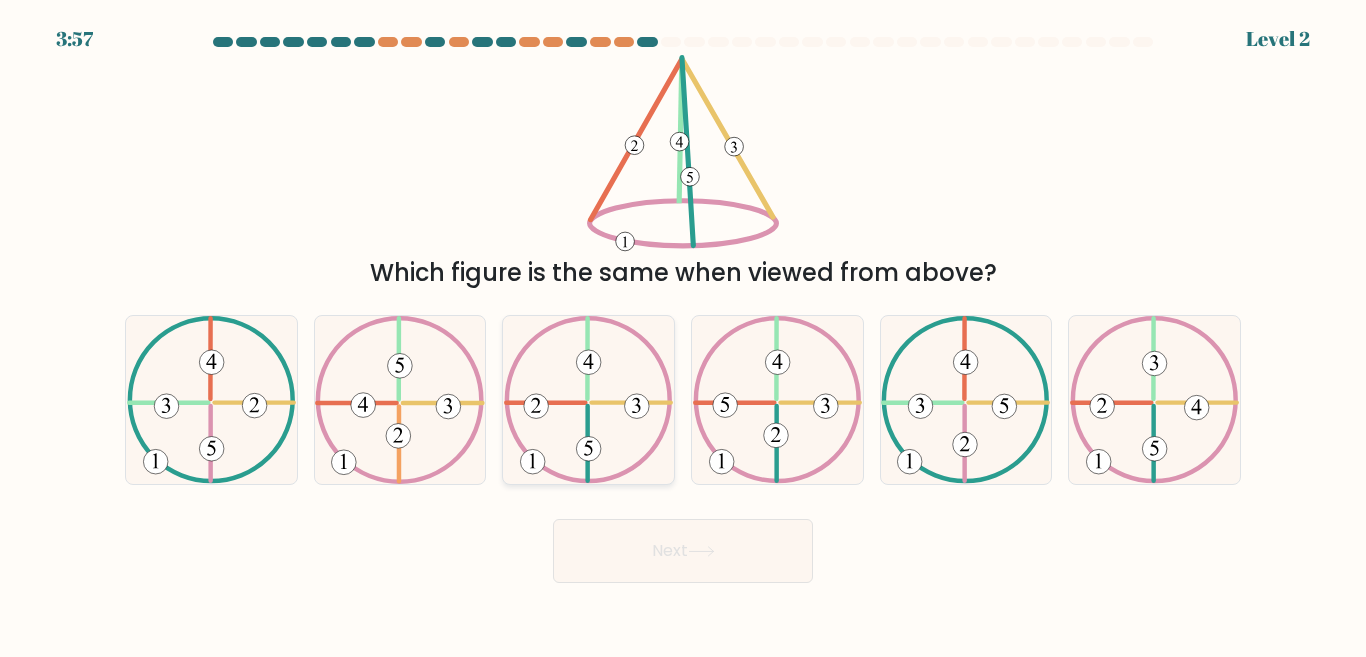 click 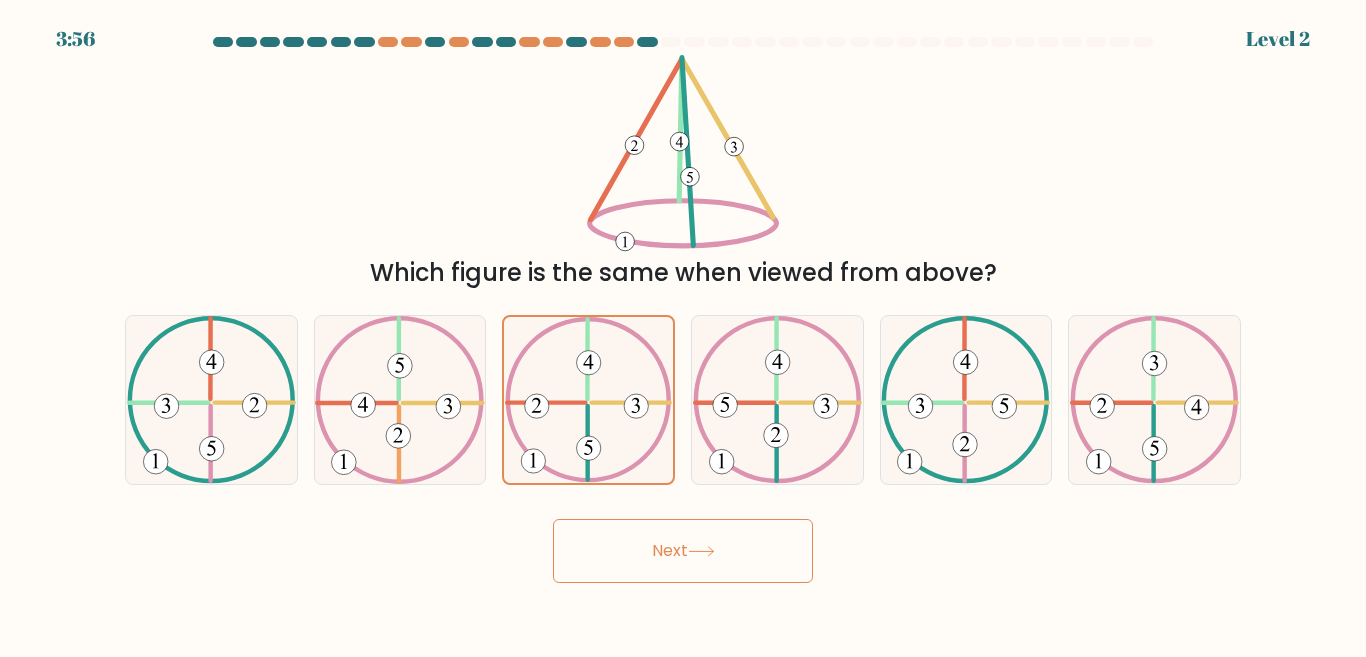 click on "Next" at bounding box center (683, 551) 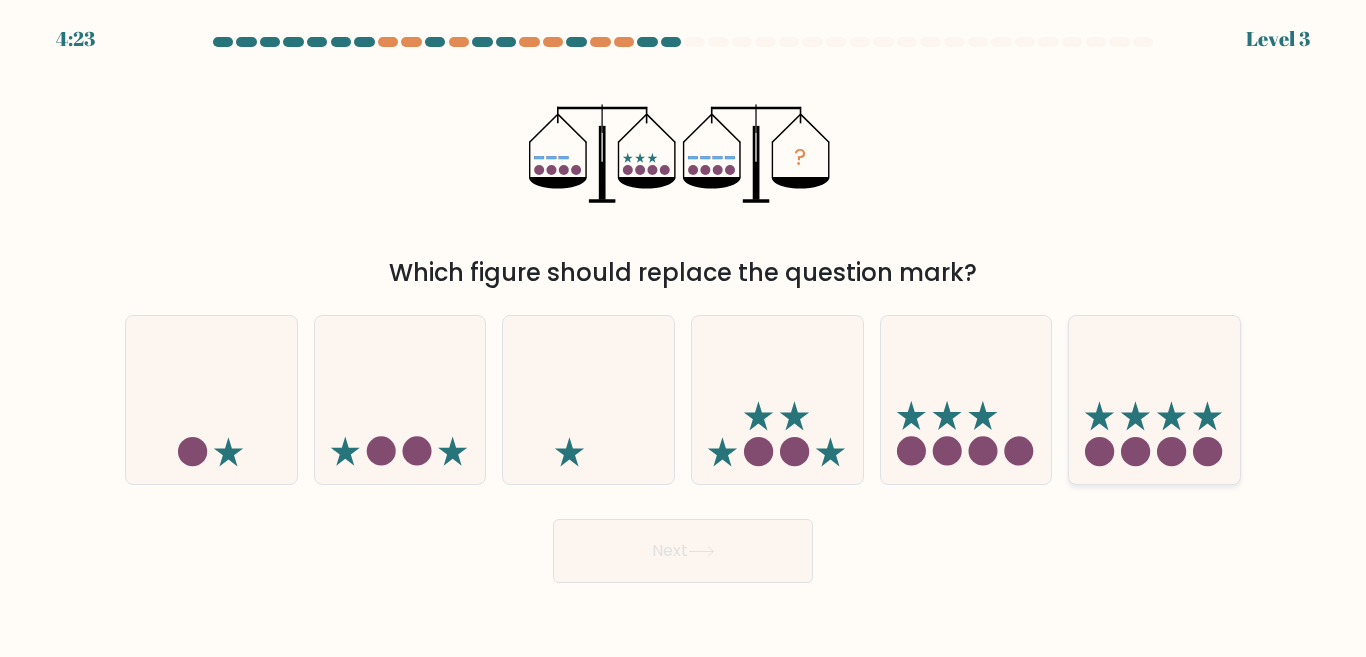 click 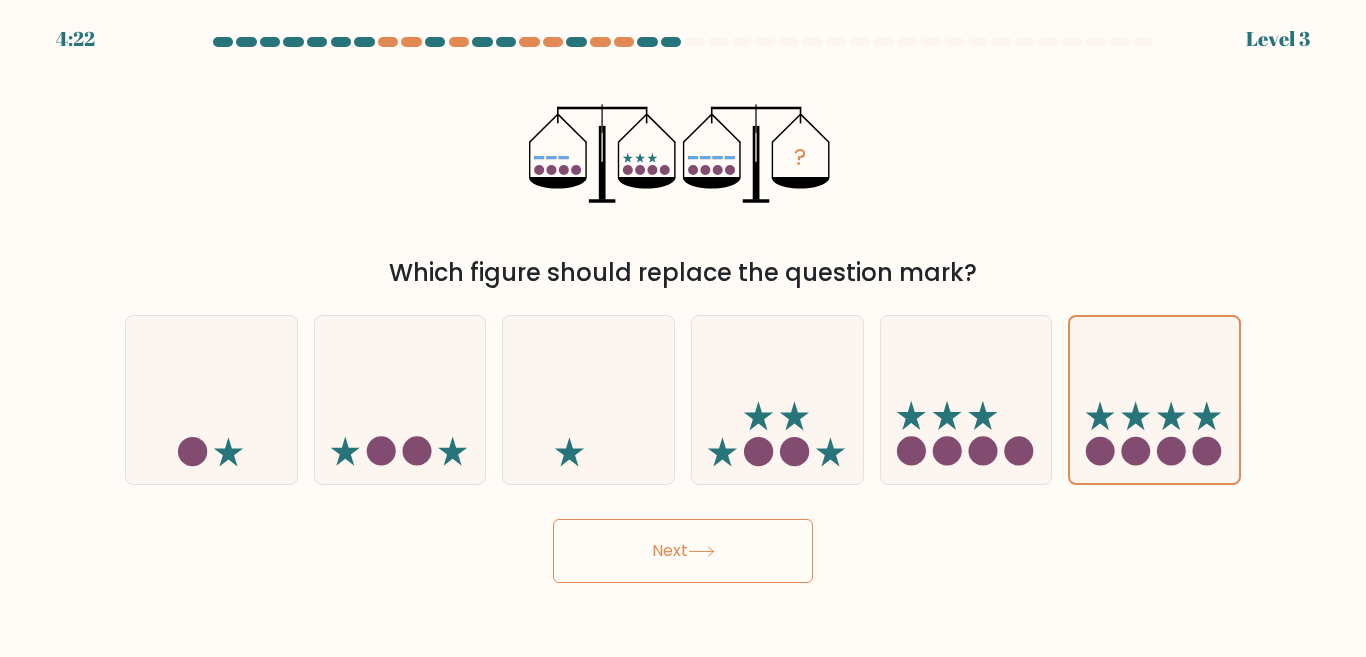 click on "Next" at bounding box center [683, 551] 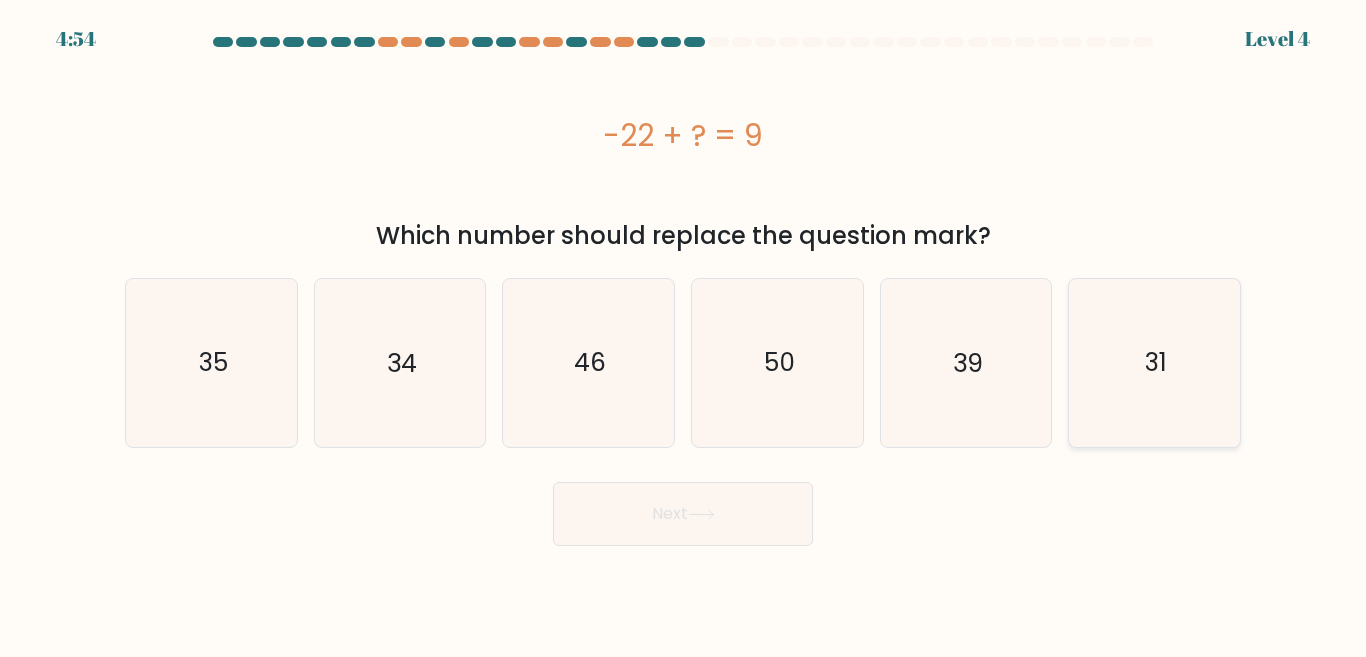 click on "31" 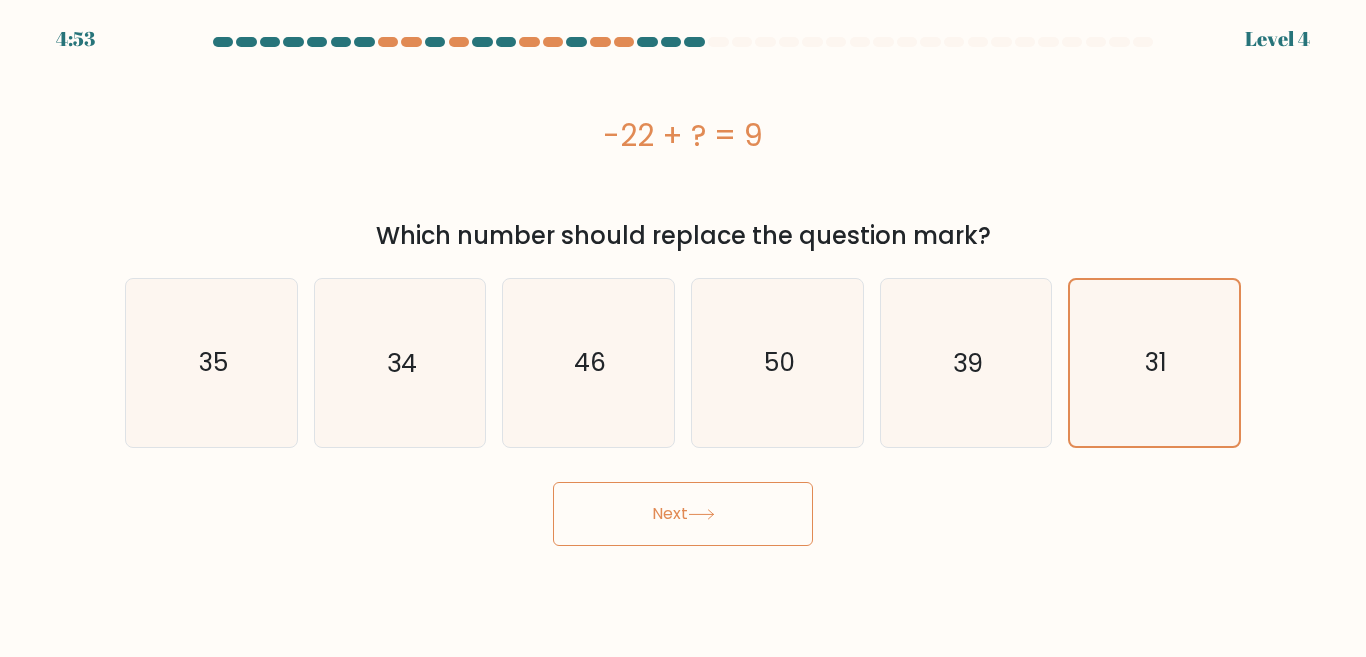 click on "Next" at bounding box center [683, 514] 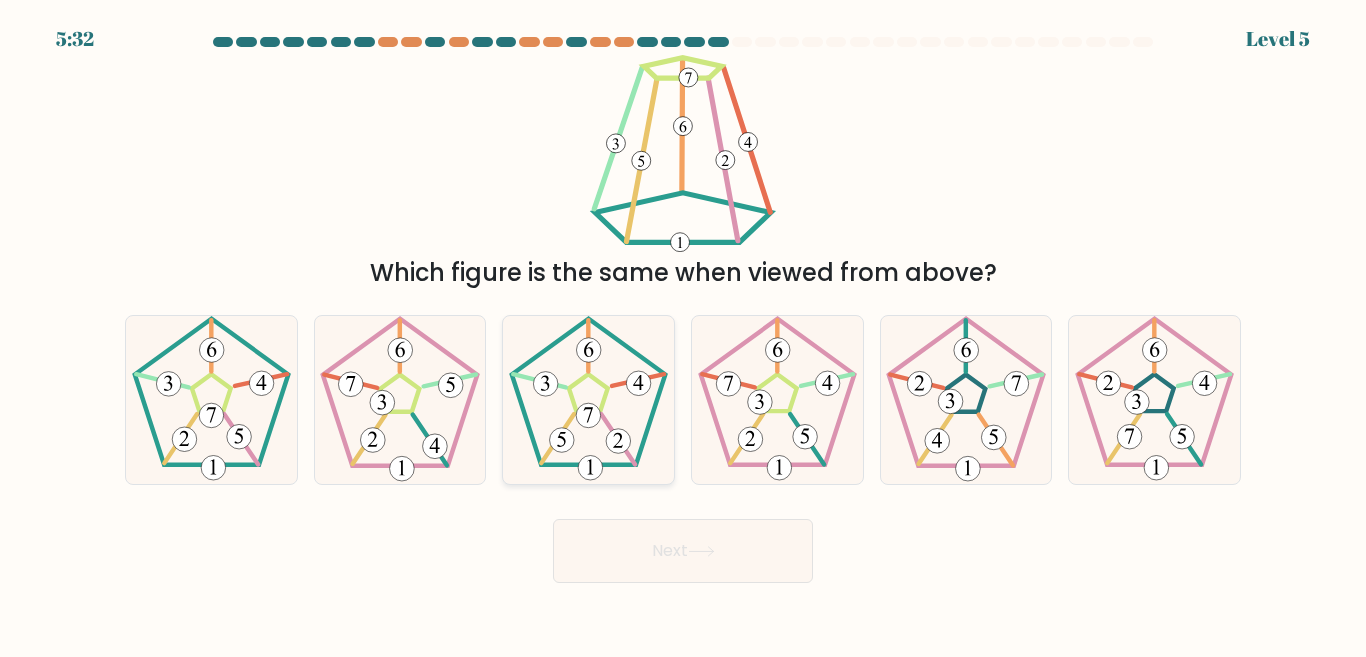 click 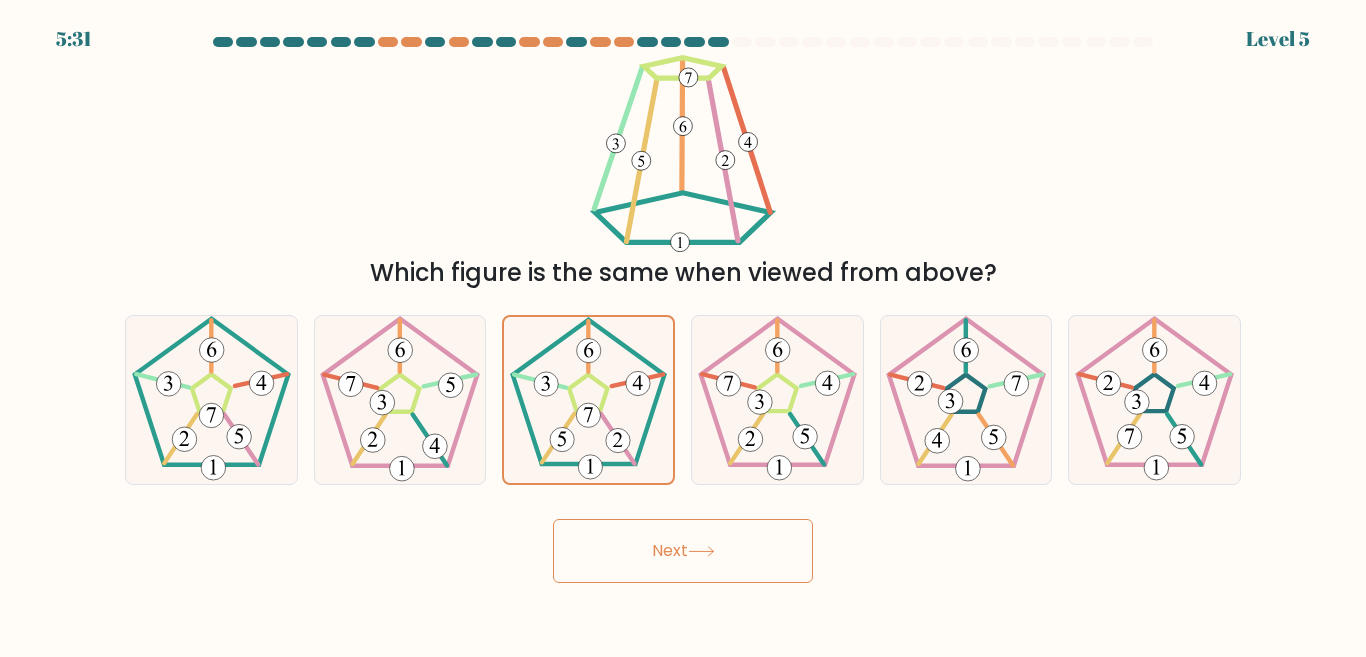 click on "Next" at bounding box center [683, 551] 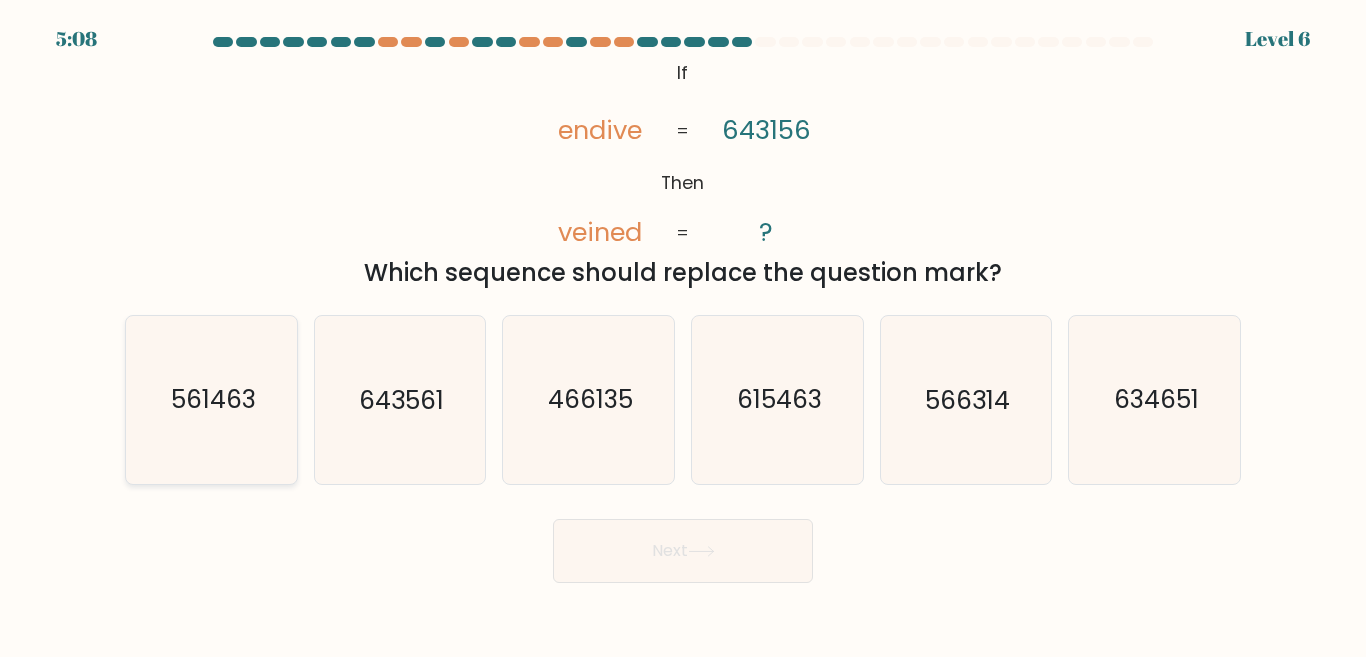 click on "561463" 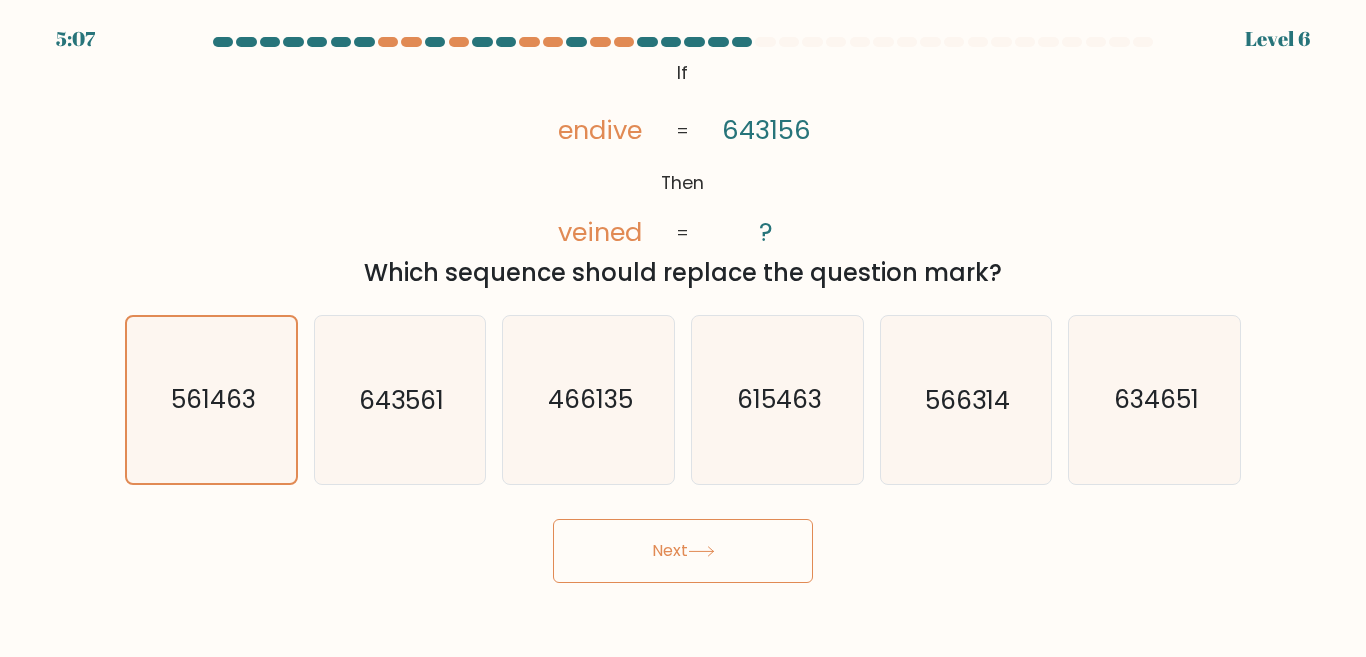 drag, startPoint x: 615, startPoint y: 558, endPoint x: 590, endPoint y: 553, distance: 25.495098 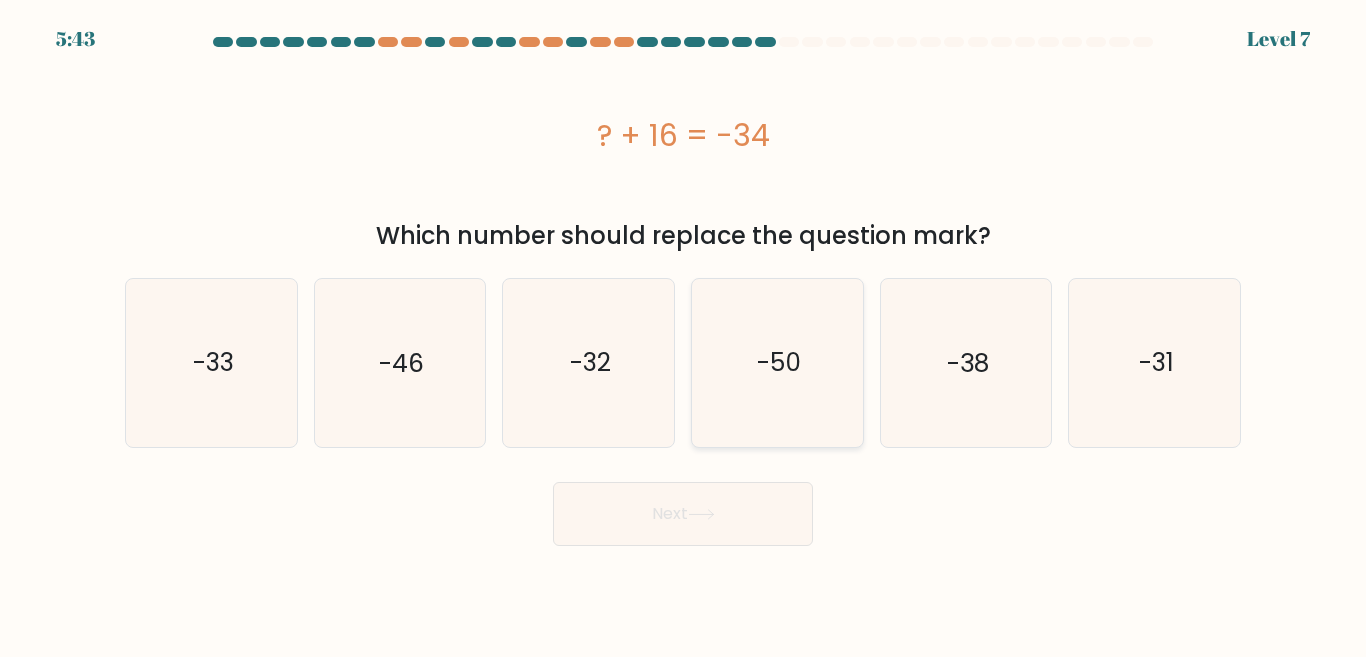 click on "-50" 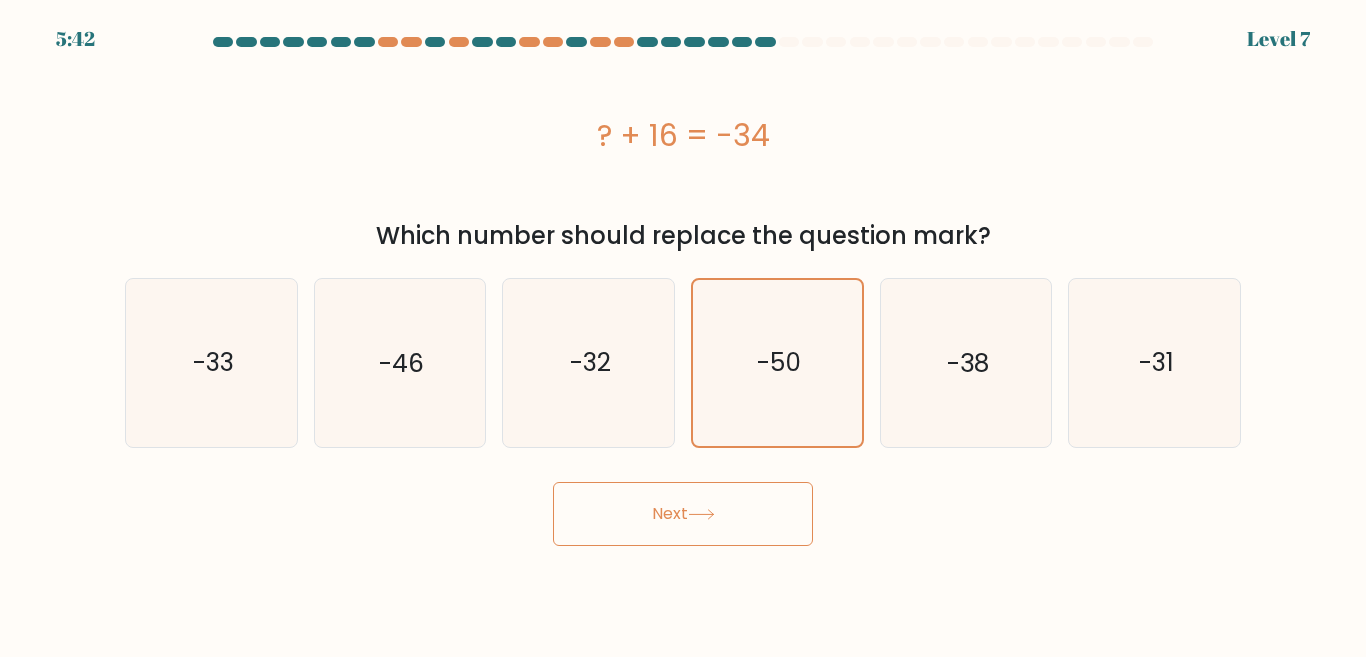 click on "Next" at bounding box center (683, 514) 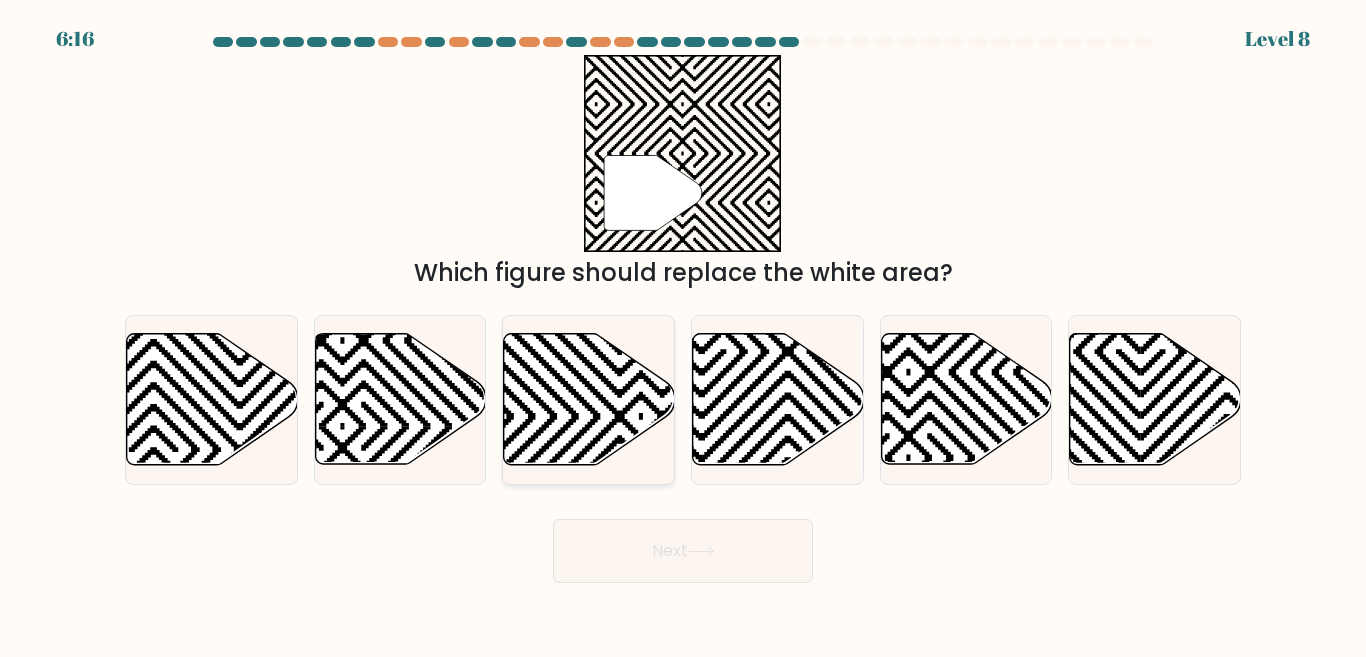click 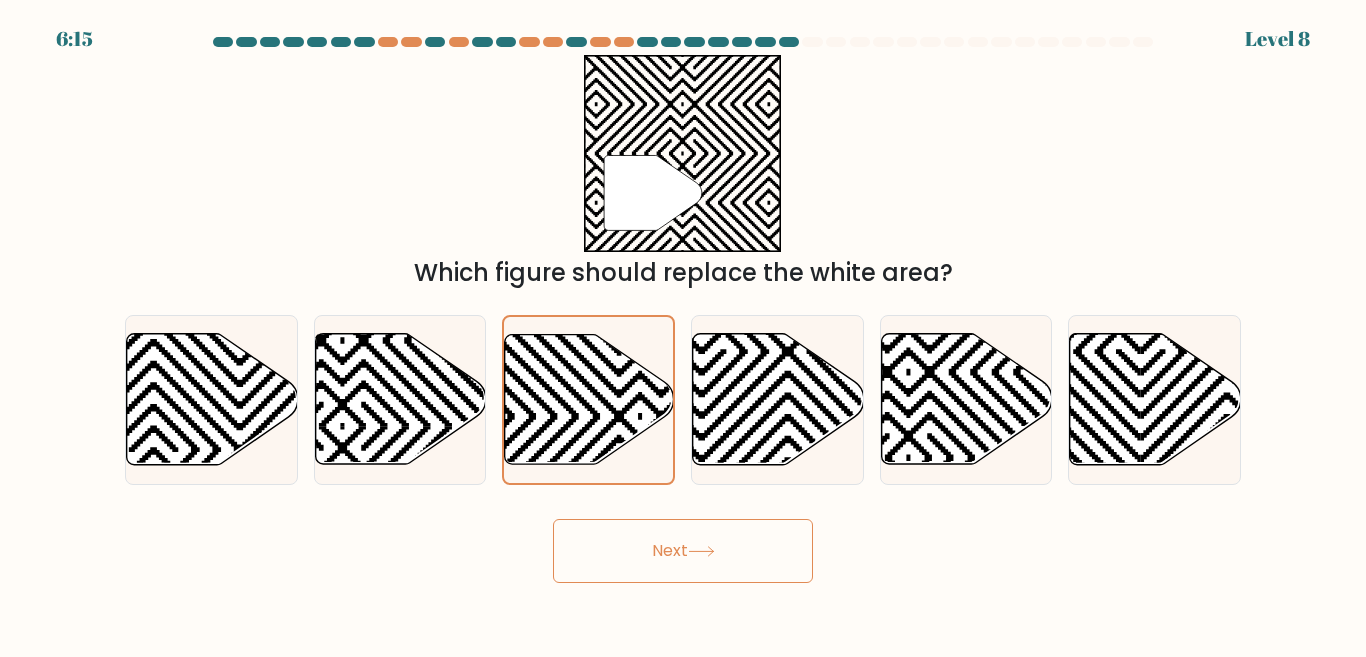 click on "Next" at bounding box center (683, 551) 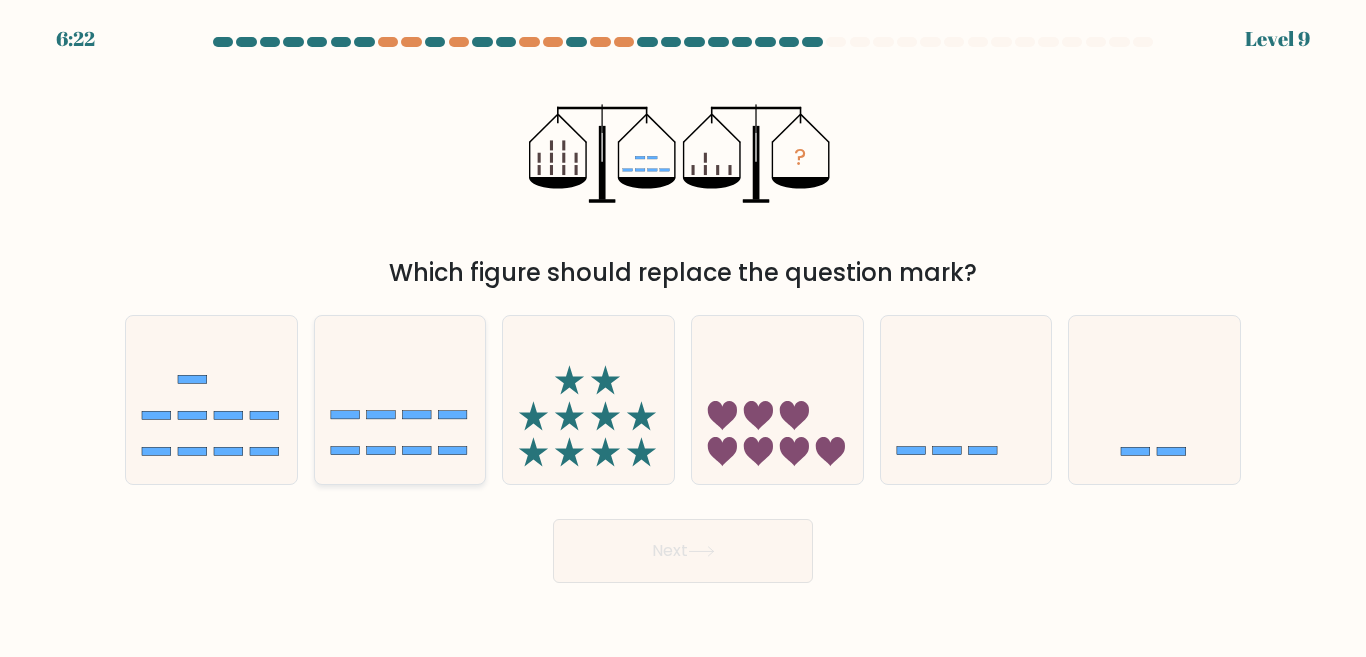 click 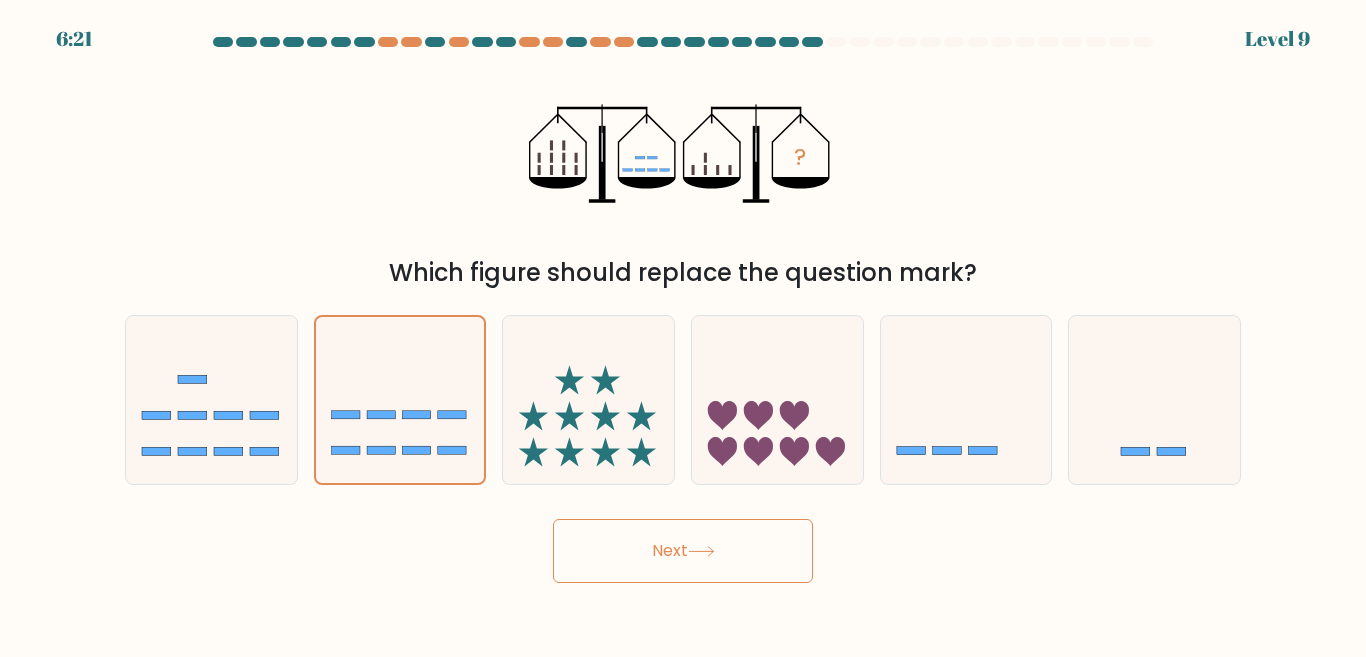 click on "Next" at bounding box center [683, 551] 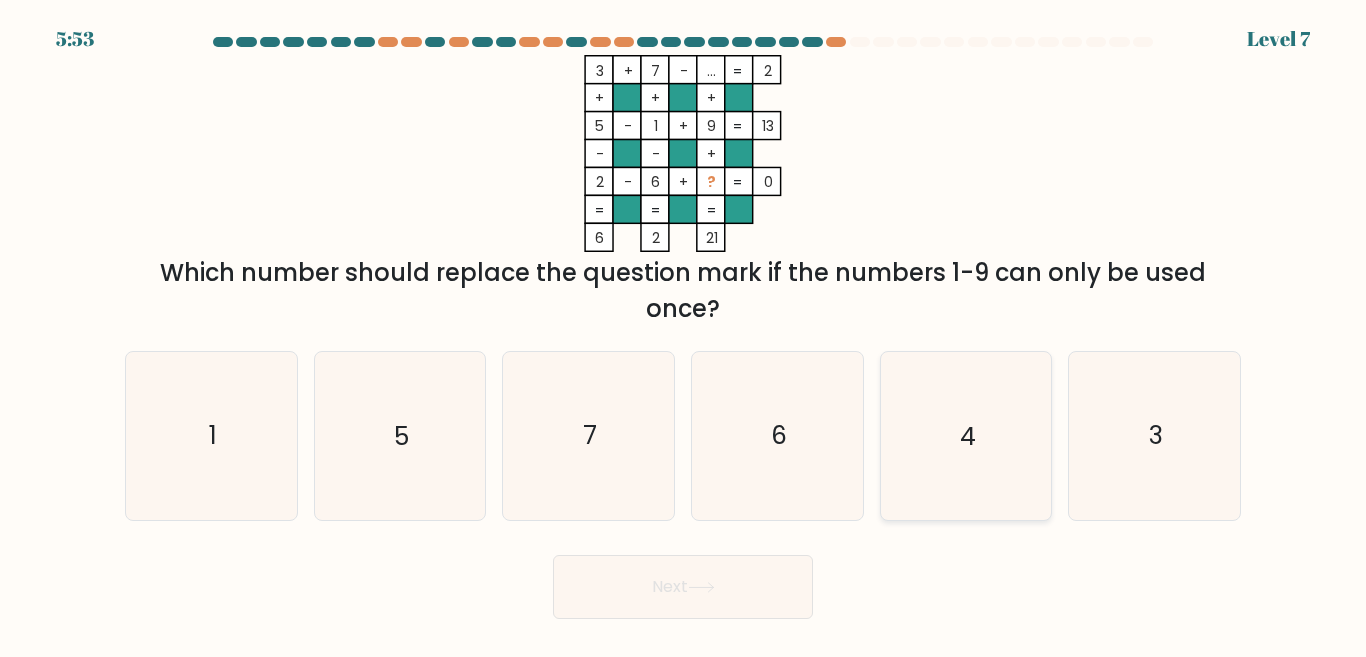 click on "4" 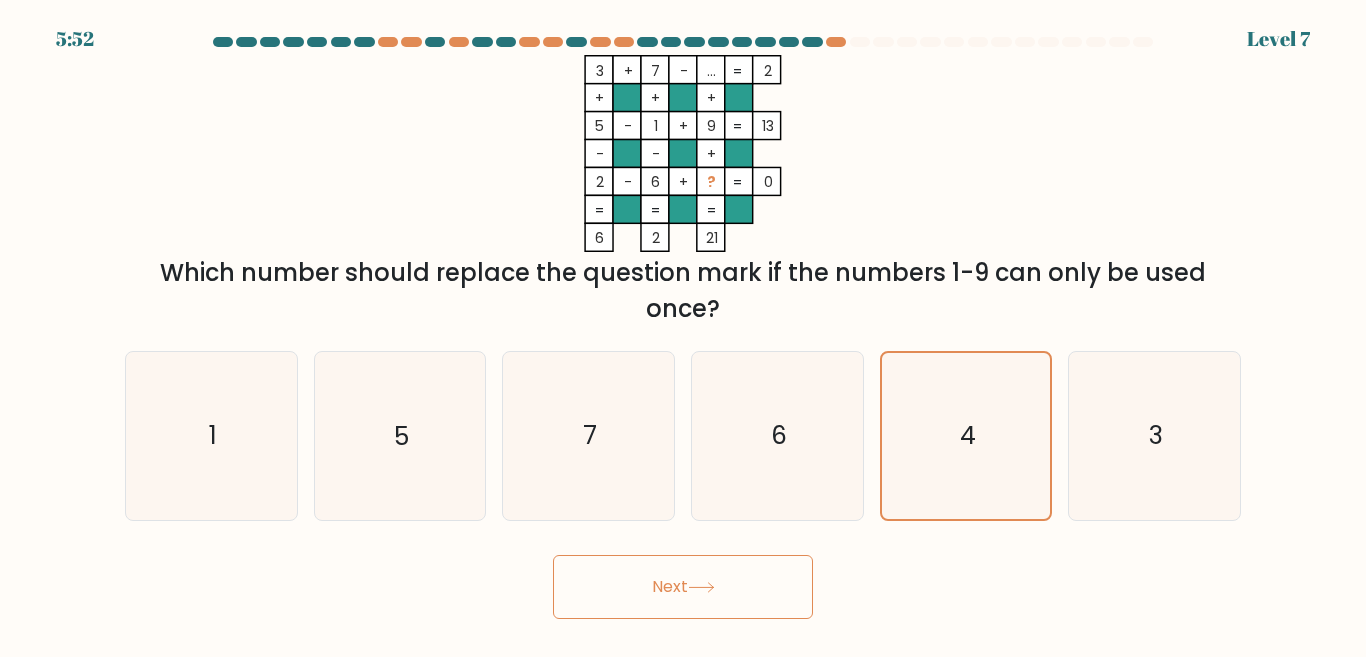 click on "Next" at bounding box center (683, 587) 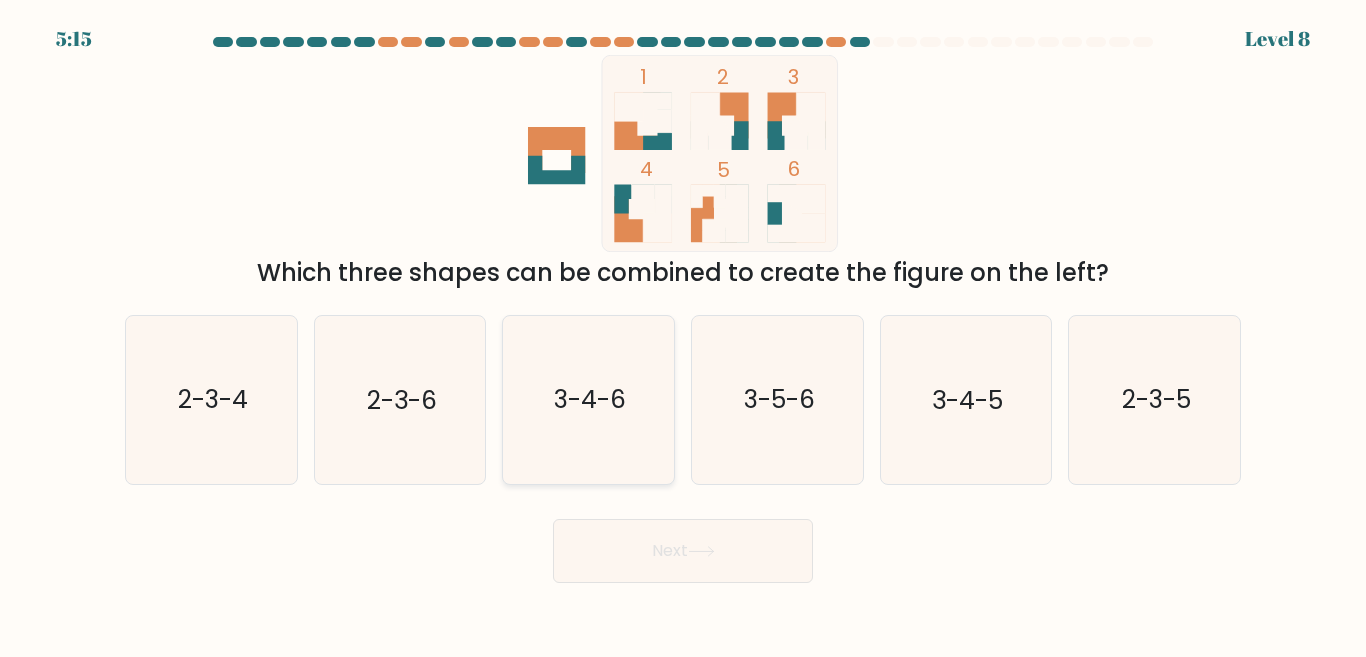 click on "3-4-6" 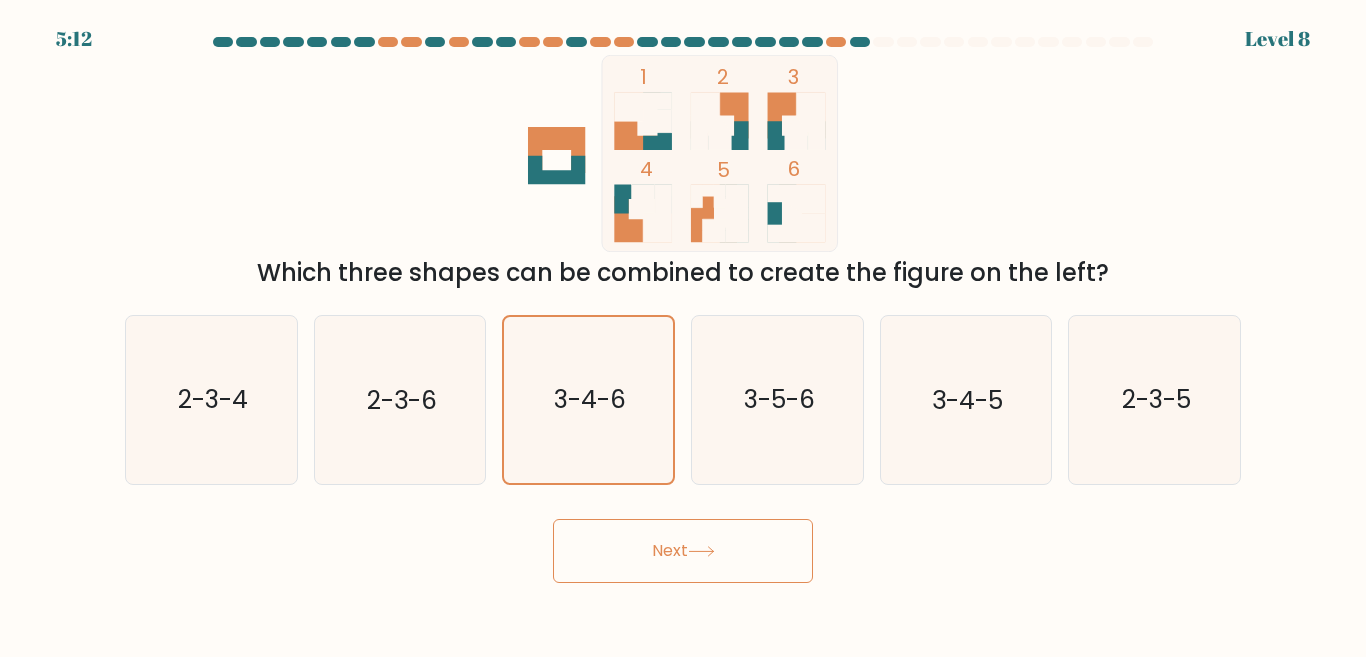 click 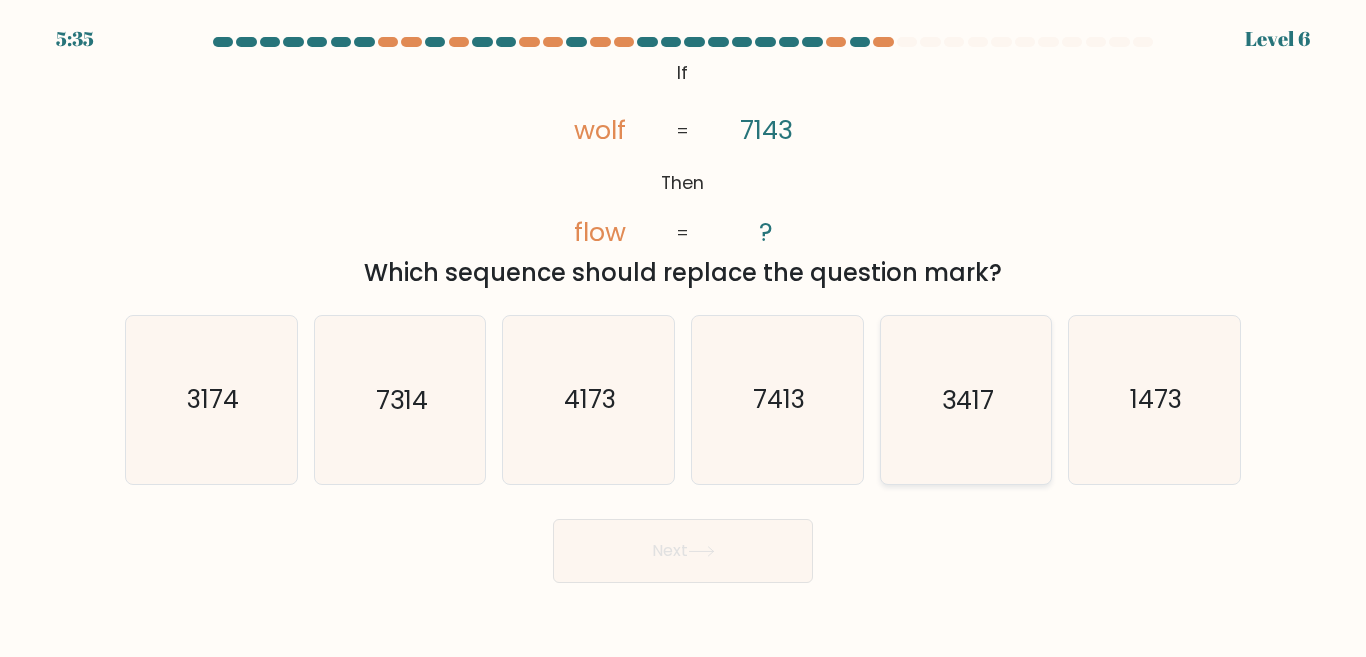 click on "3417" 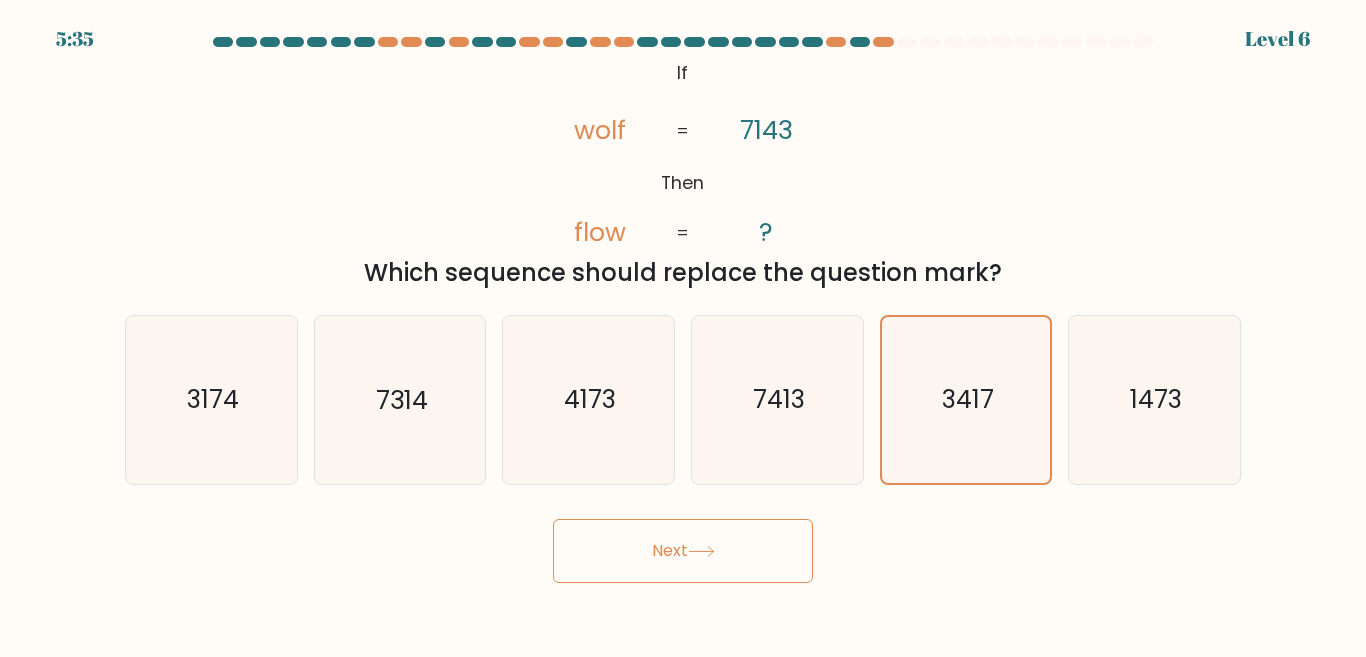 click on "Next" at bounding box center (683, 551) 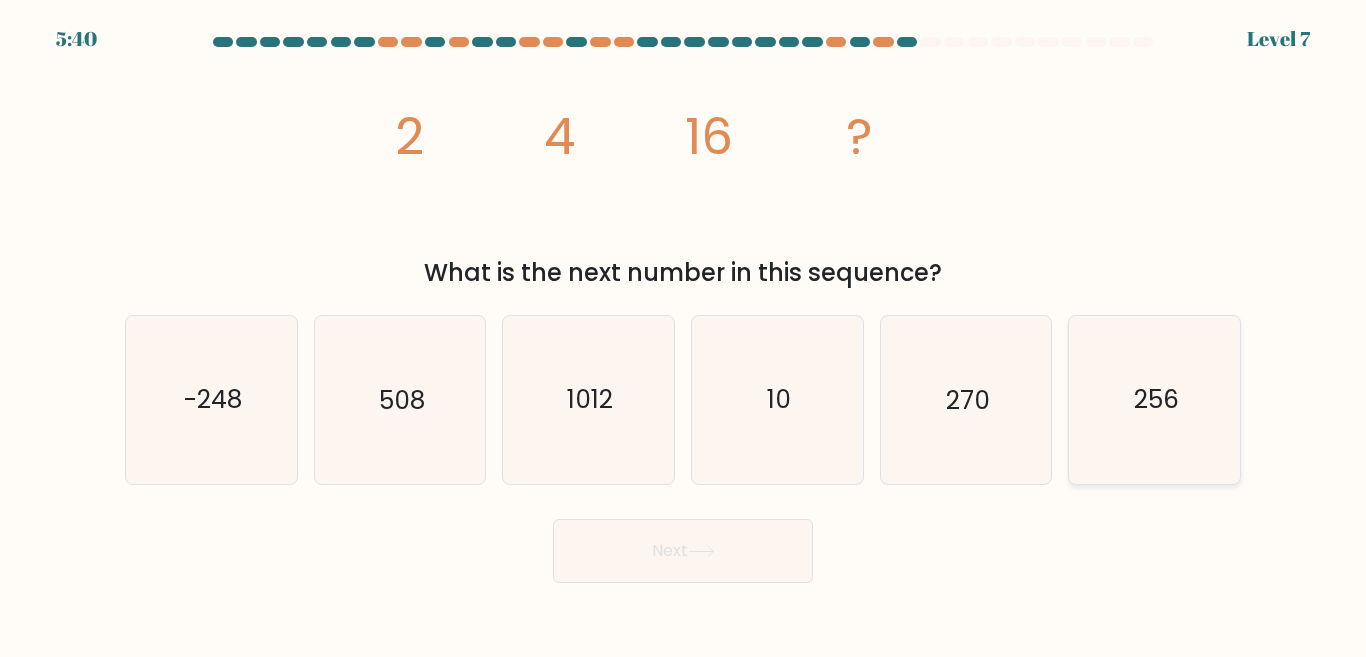 click on "256" 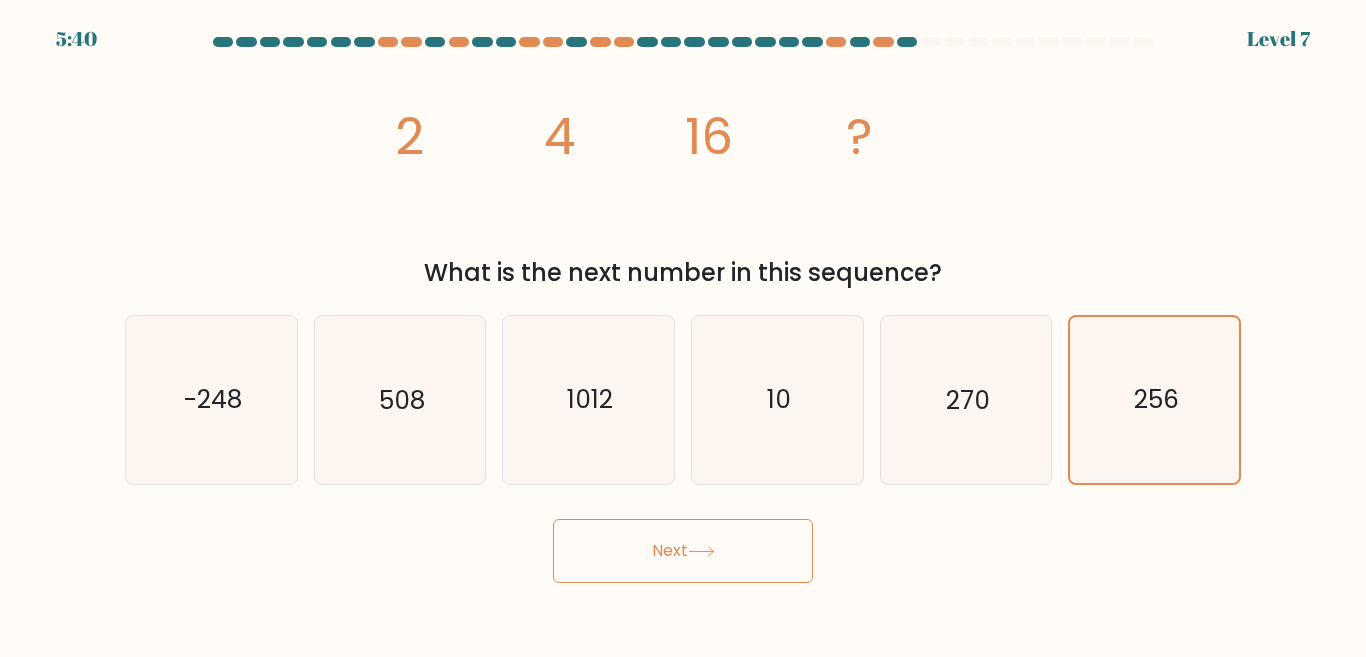 click on "Next" at bounding box center [683, 551] 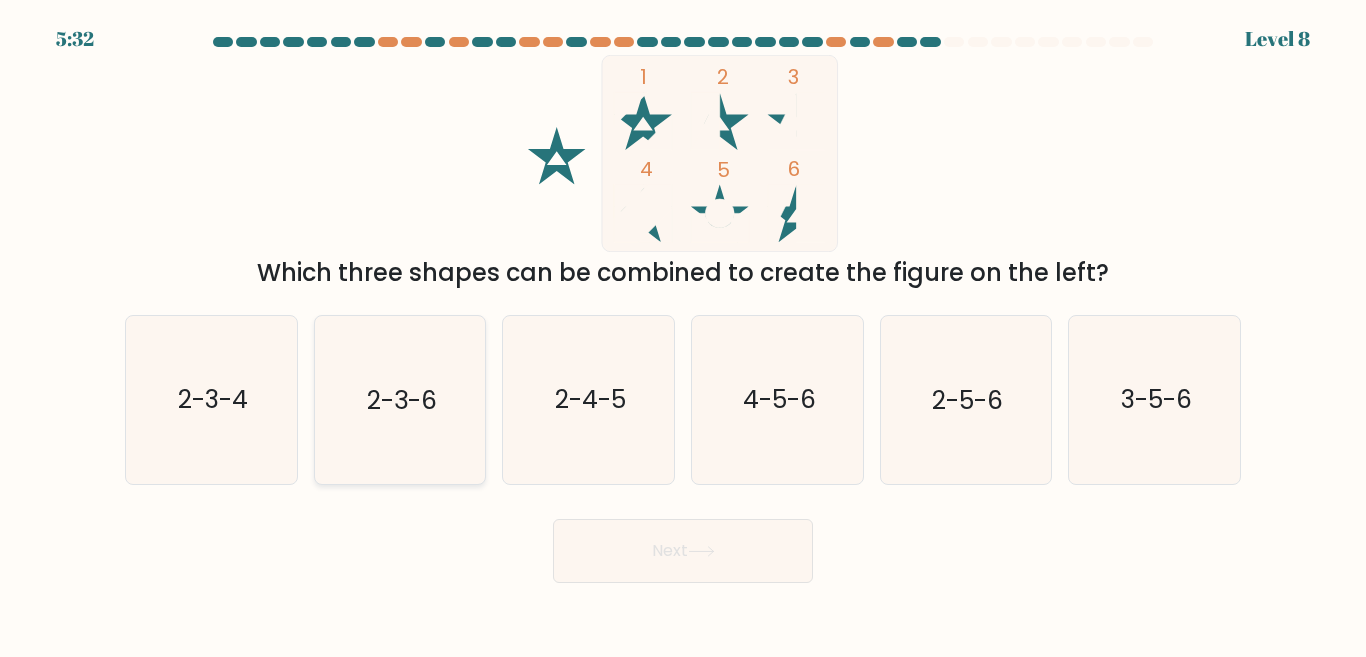click on "2-3-6" 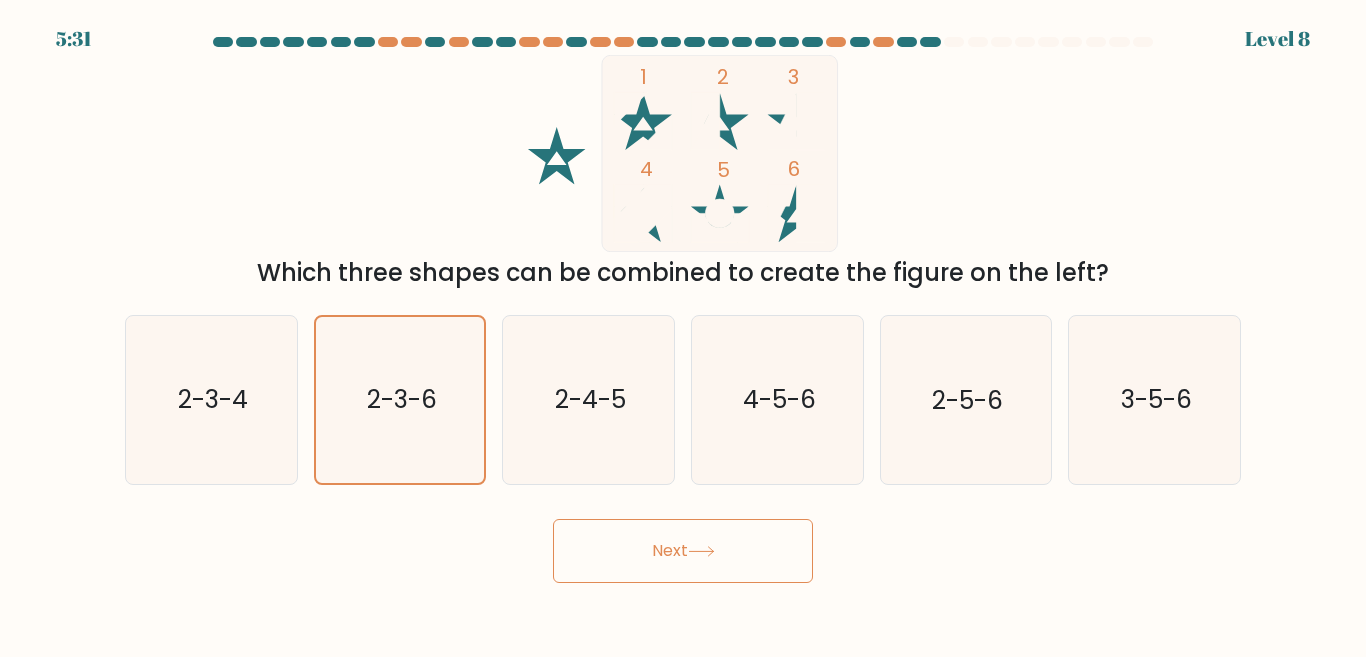 click on "Next" at bounding box center (683, 551) 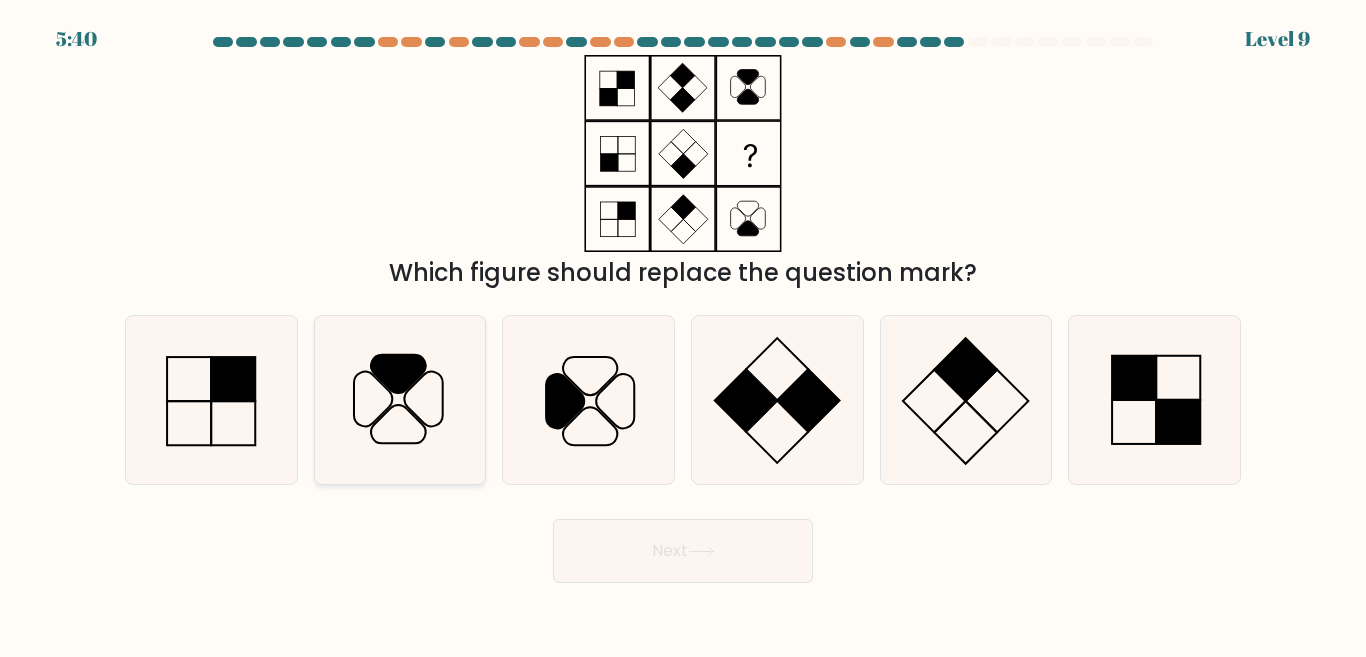 click 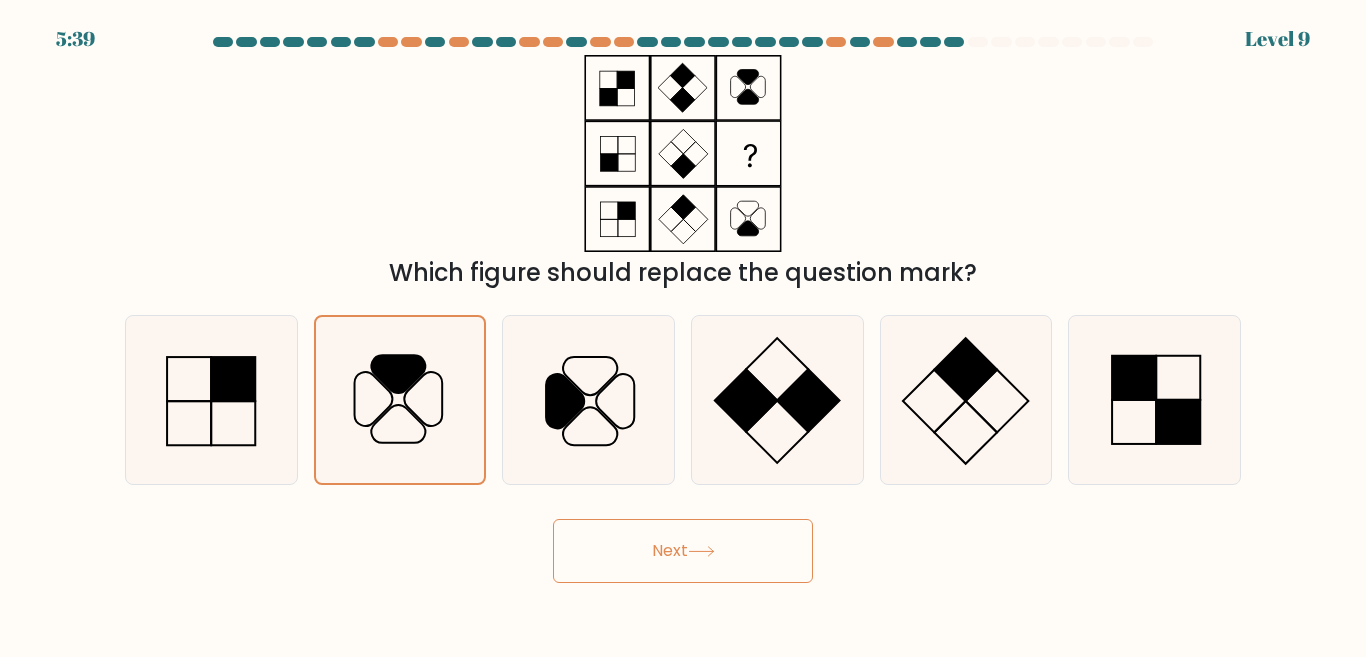 click on "Next" at bounding box center (683, 551) 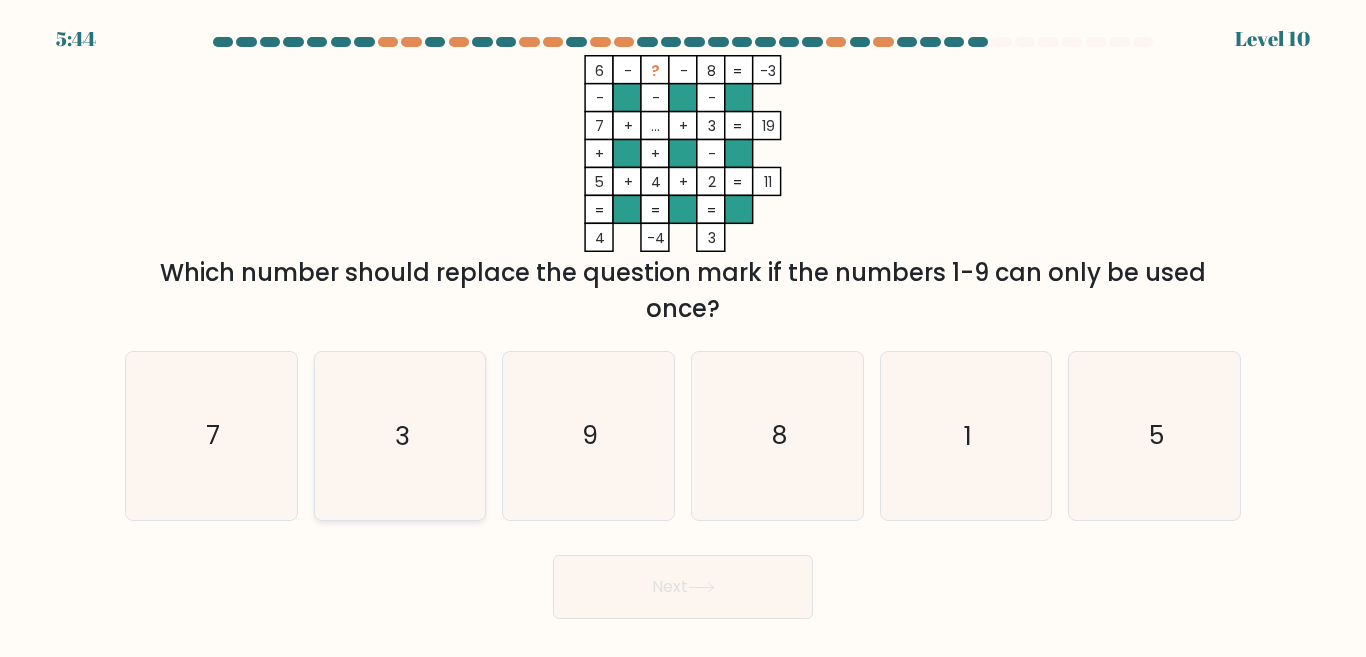 click on "3" 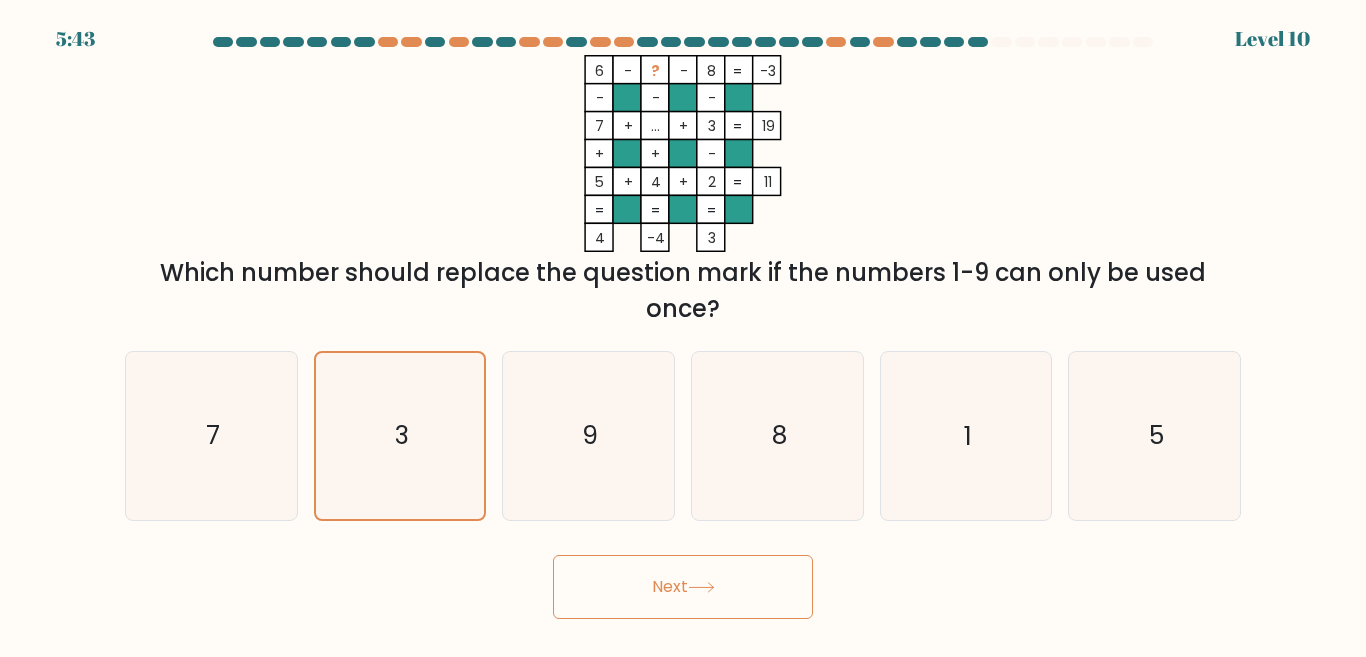 click on "Next" at bounding box center (683, 587) 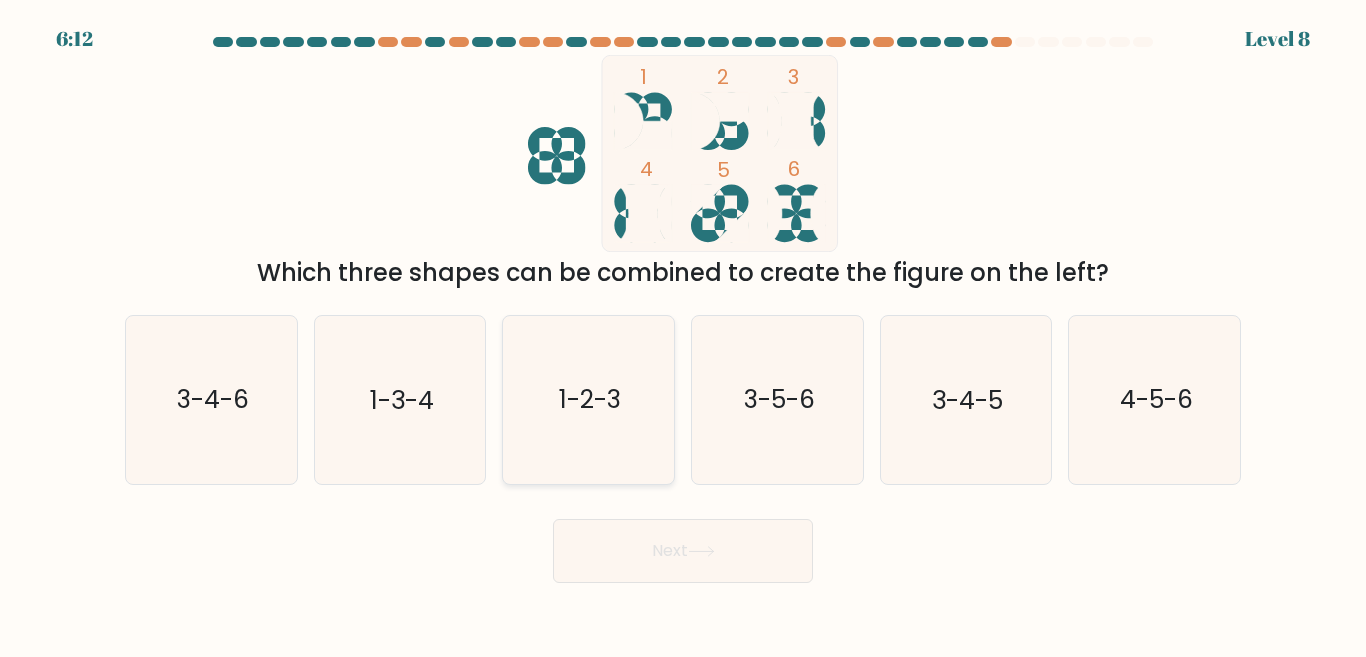click on "1-2-3" 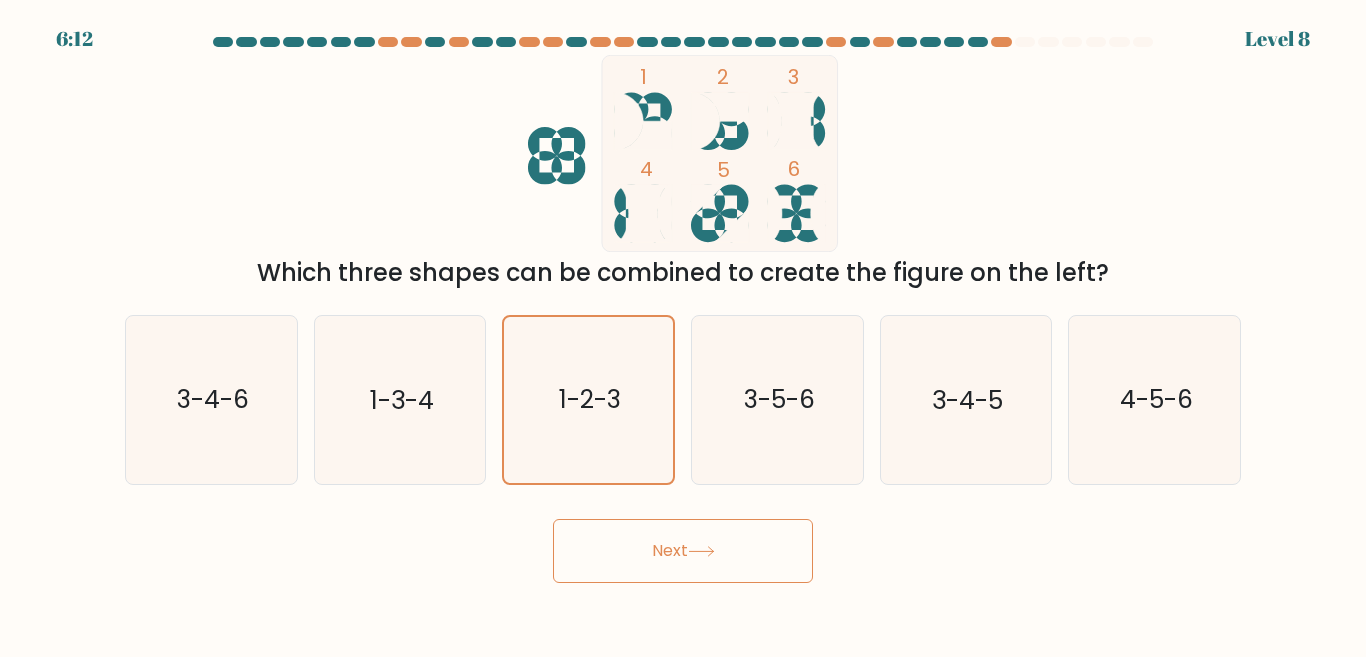 click on "Next" at bounding box center (683, 551) 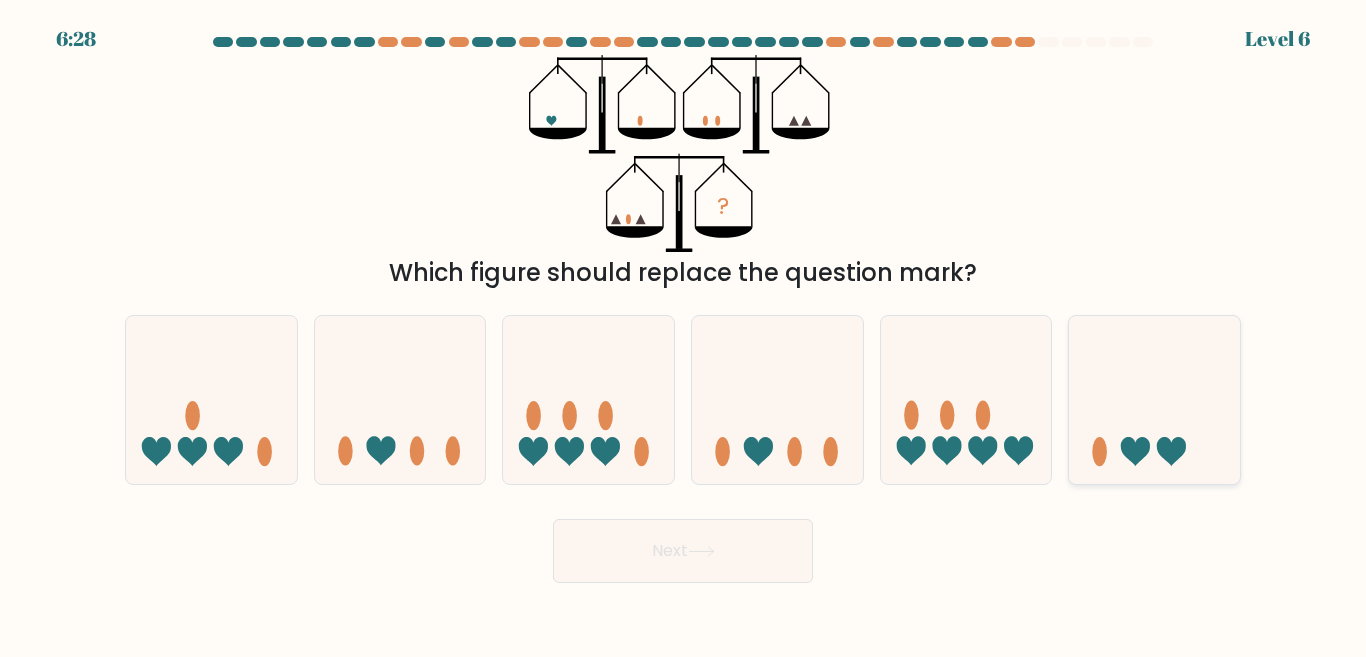 click 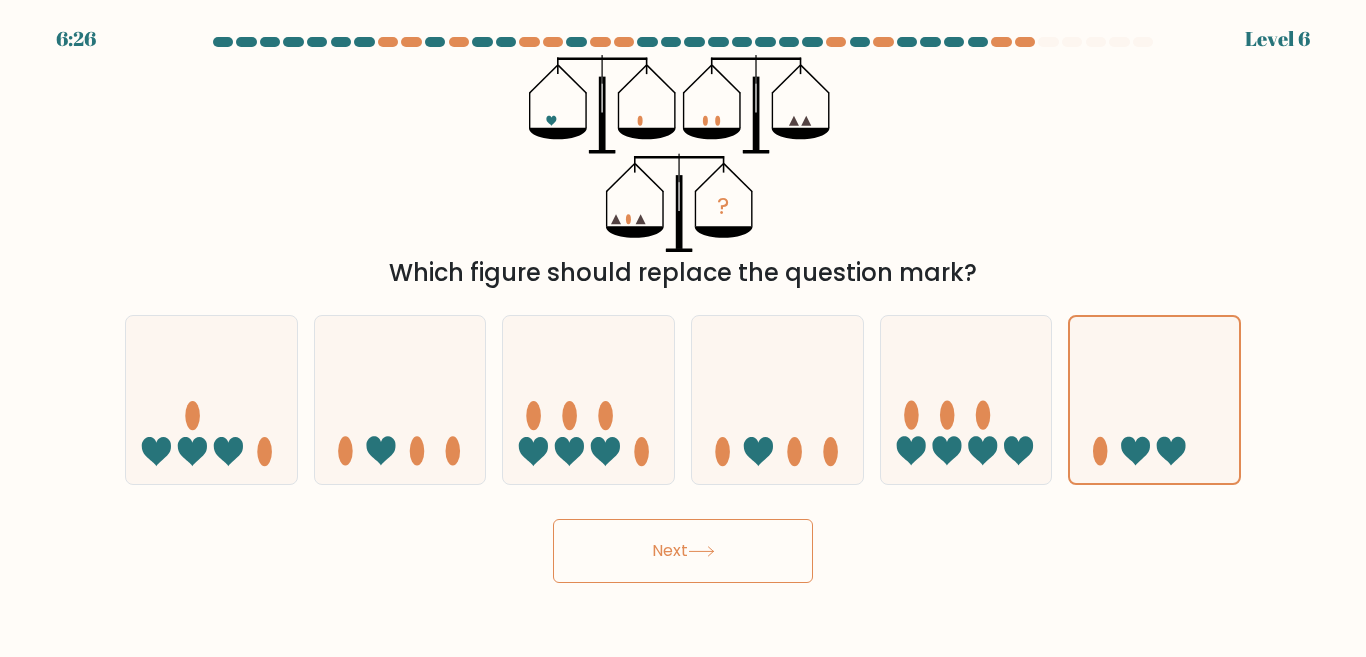 click on "Next" at bounding box center [683, 551] 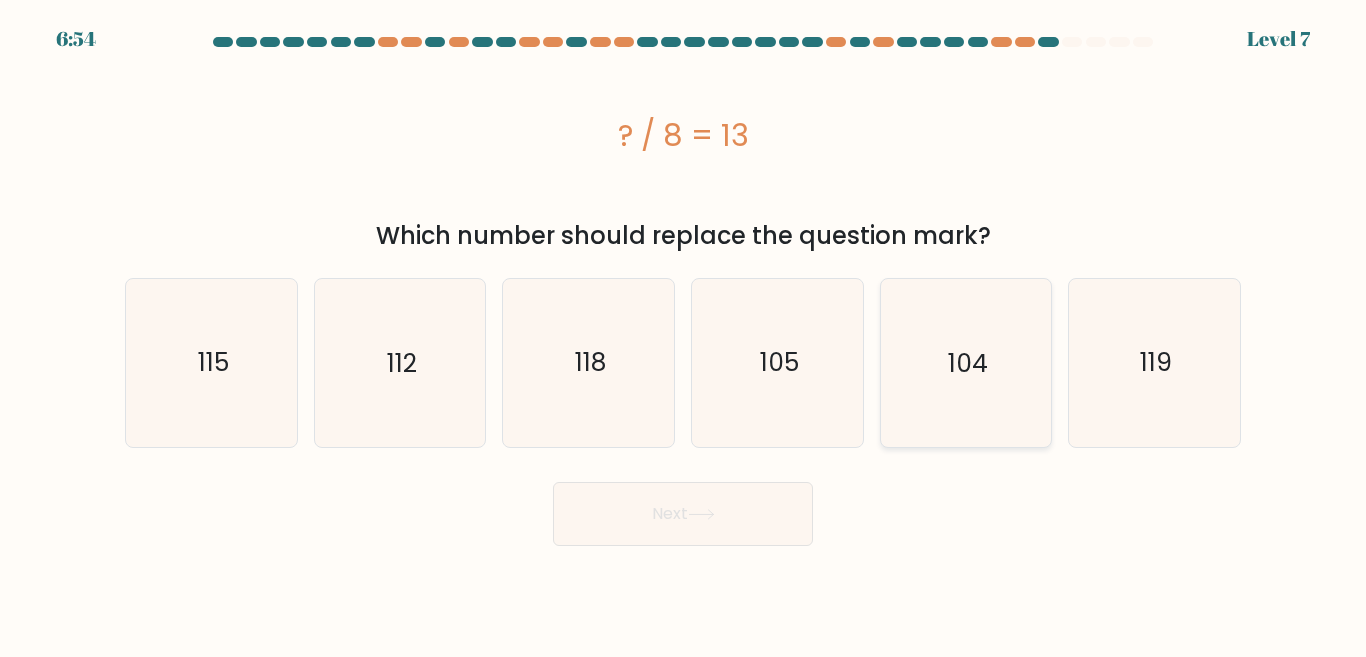 click on "104" 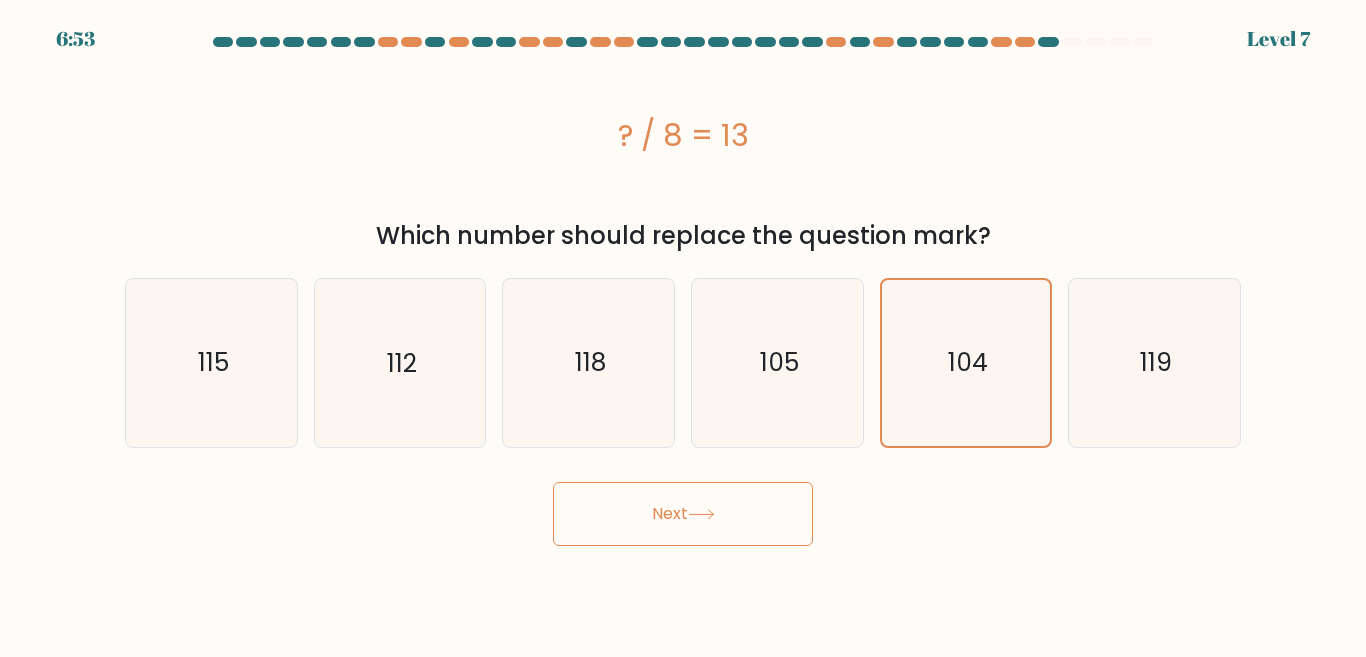 click on "Next" at bounding box center [683, 514] 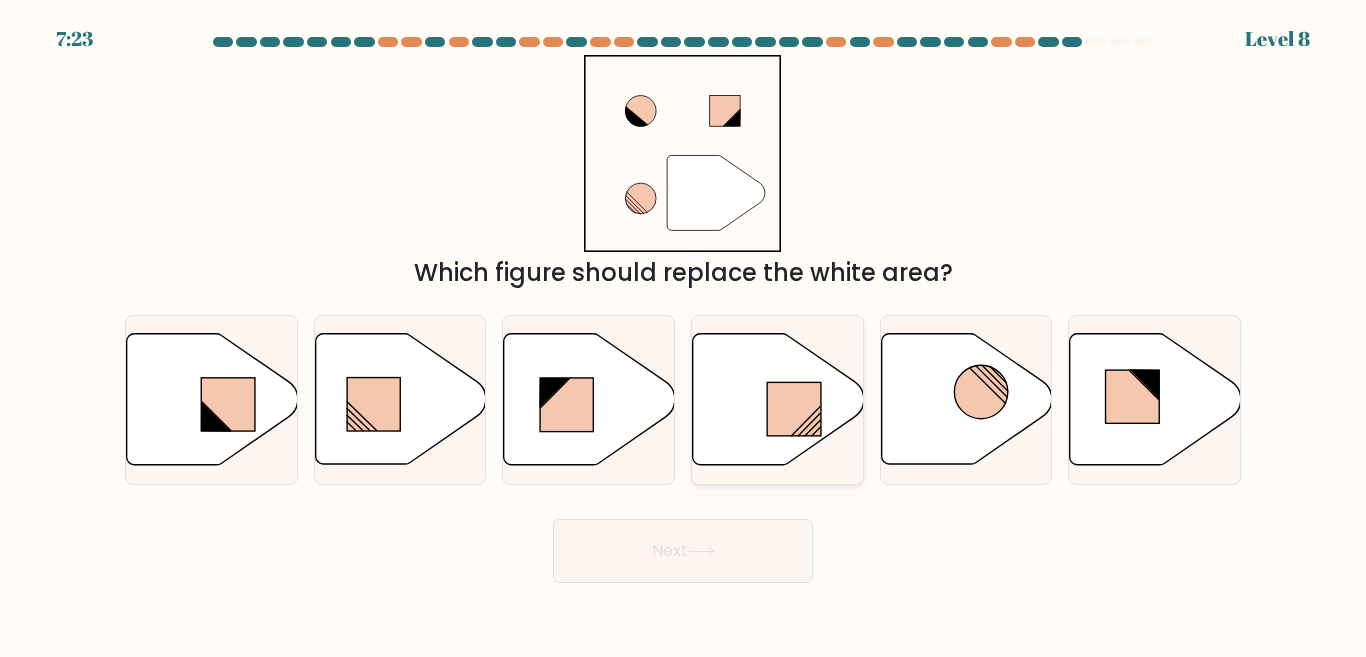 click 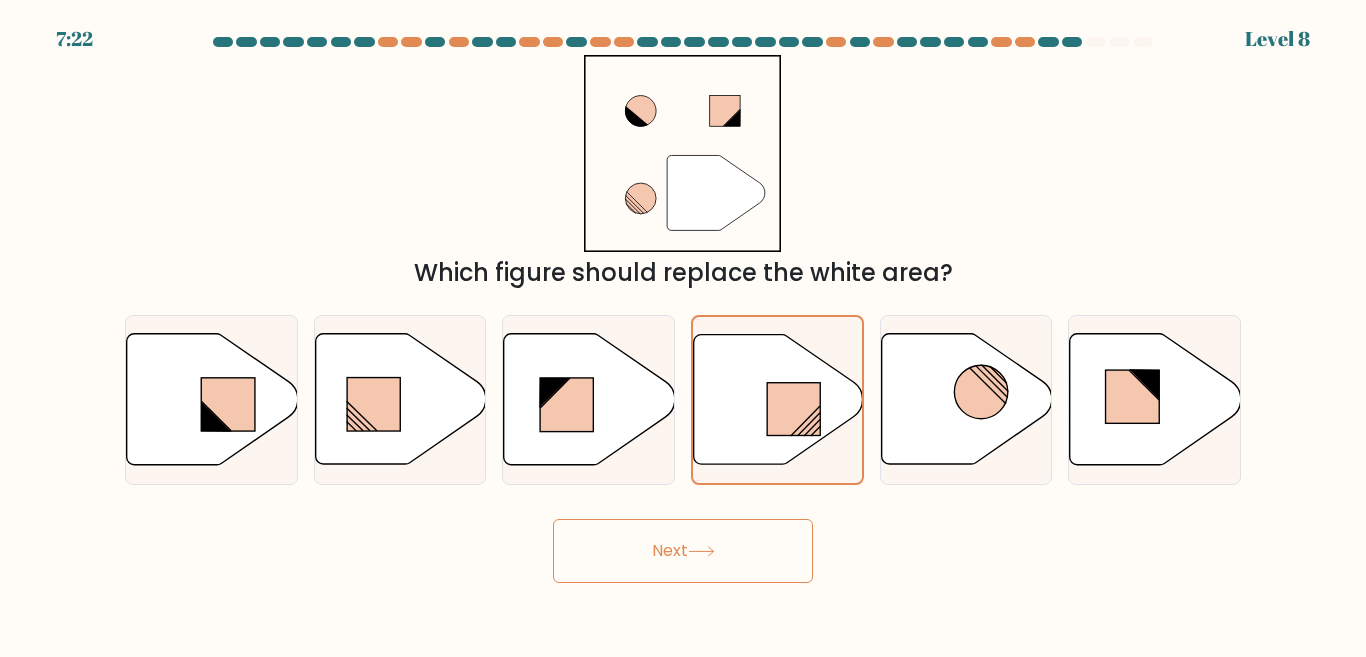 click on "Next" at bounding box center [683, 551] 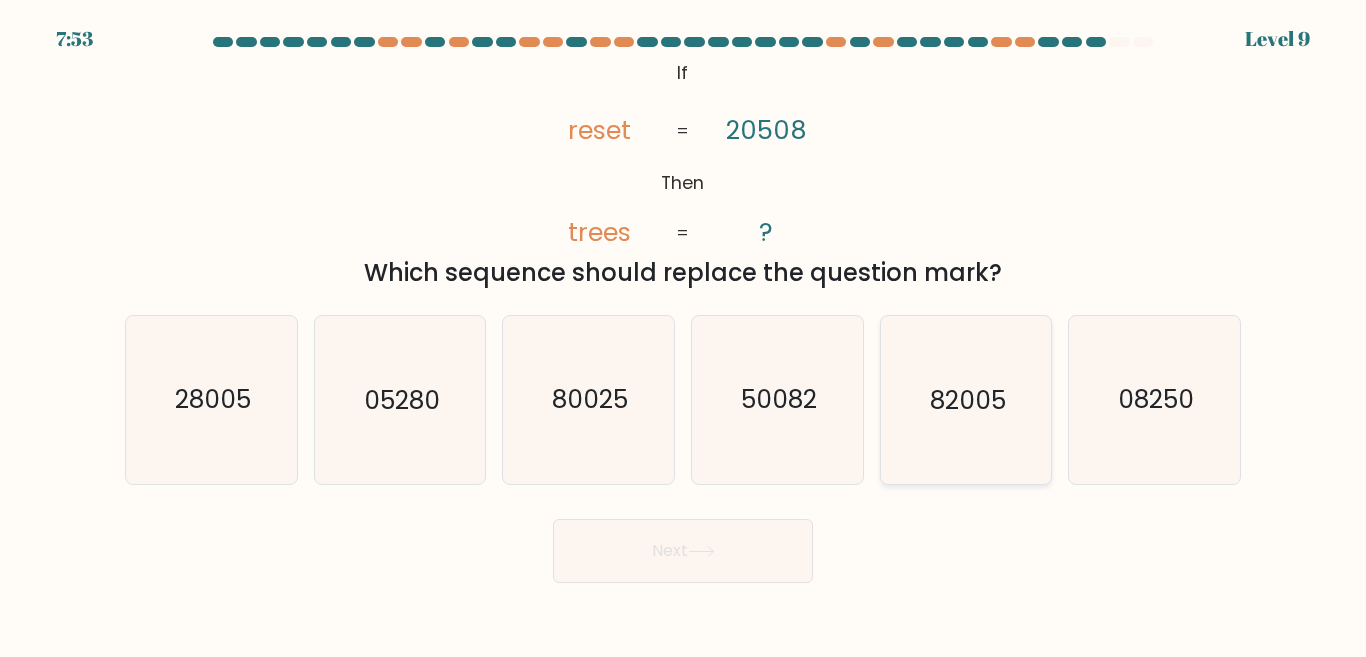 click on "82005" 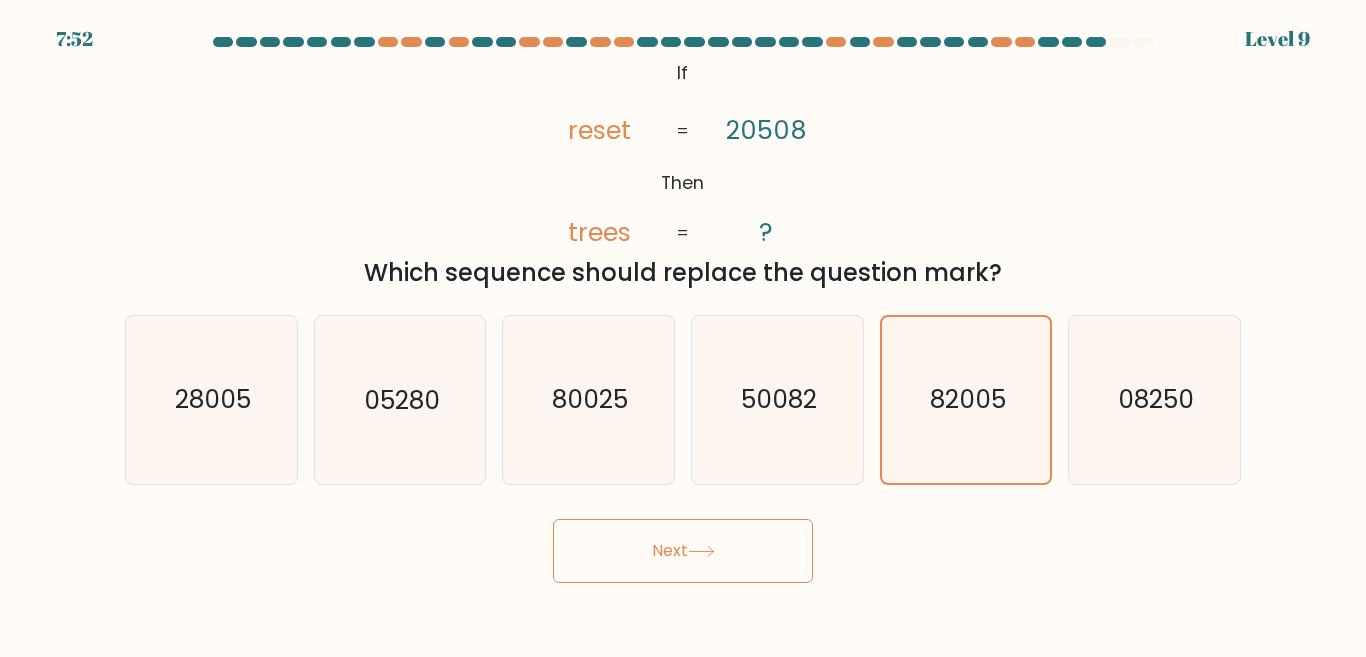 click on "Next" at bounding box center (683, 551) 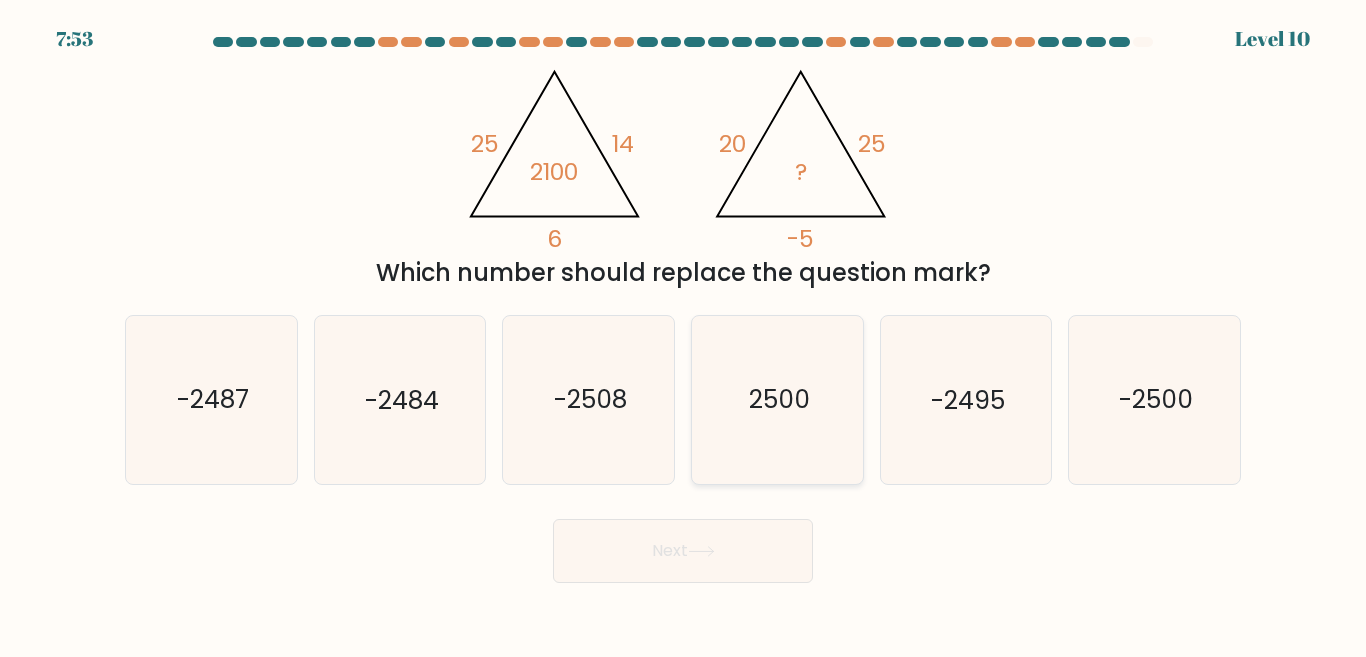 click on "2500" 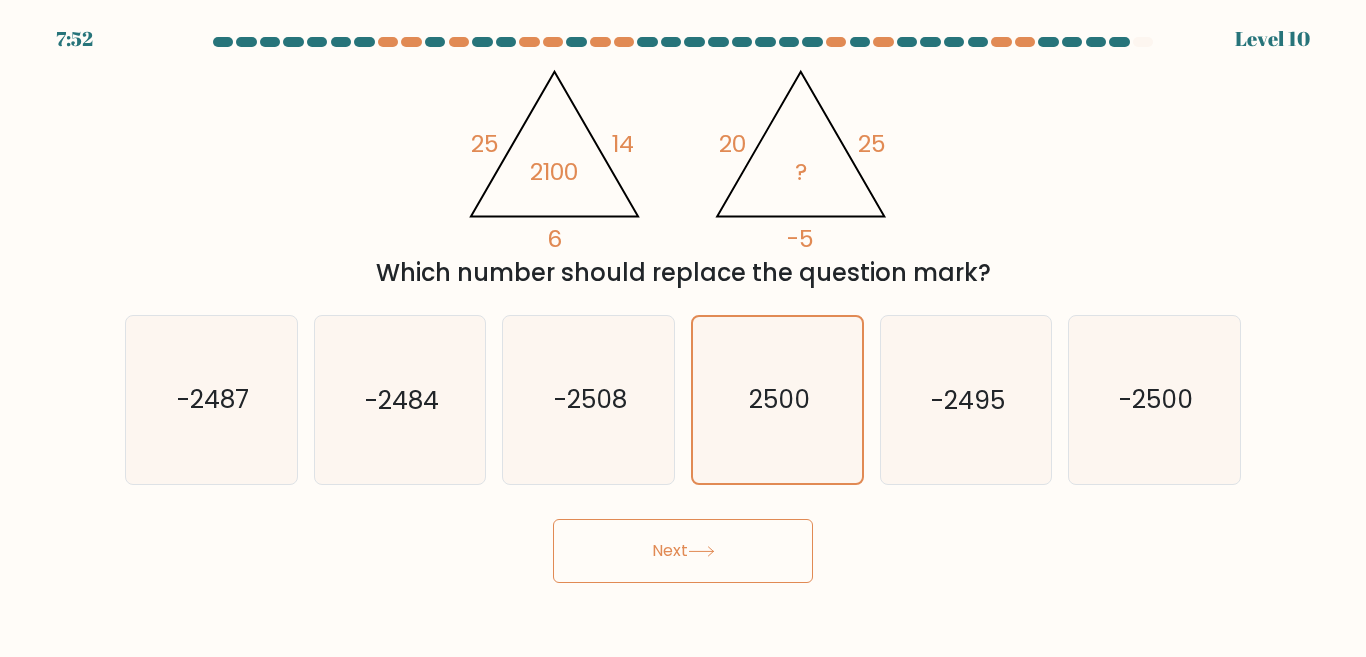 click on "Next" at bounding box center (683, 551) 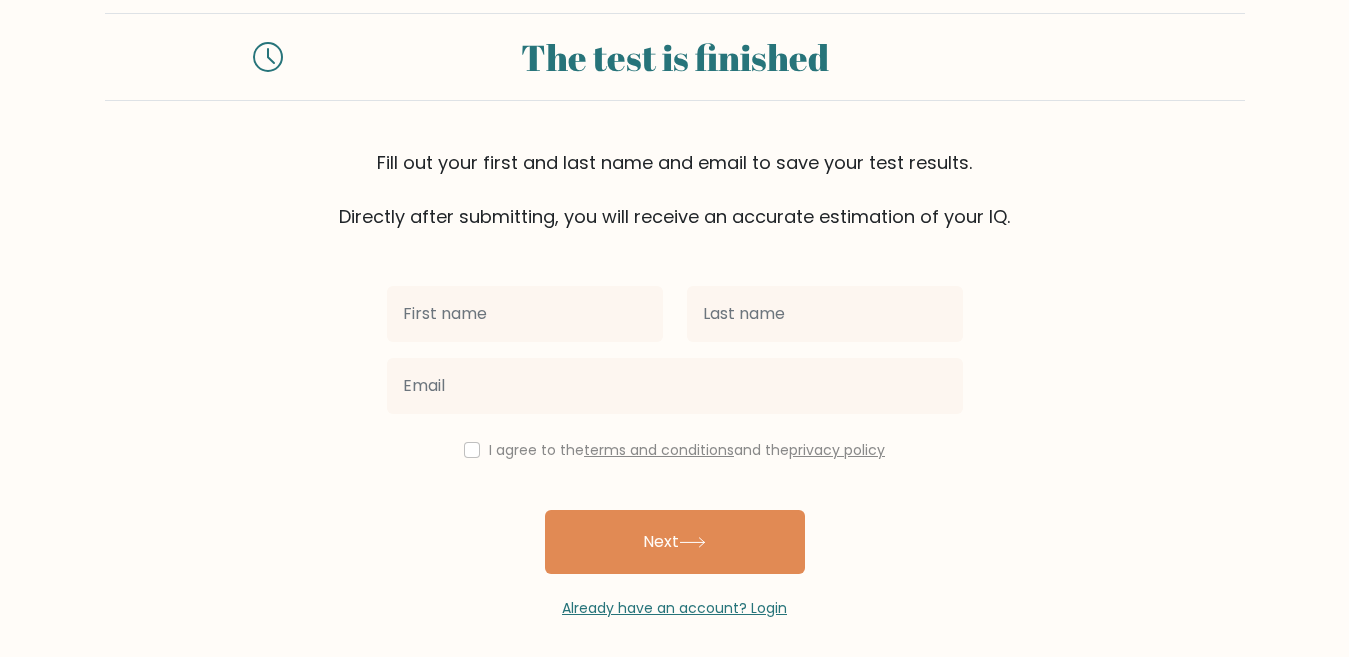 scroll, scrollTop: 45, scrollLeft: 0, axis: vertical 